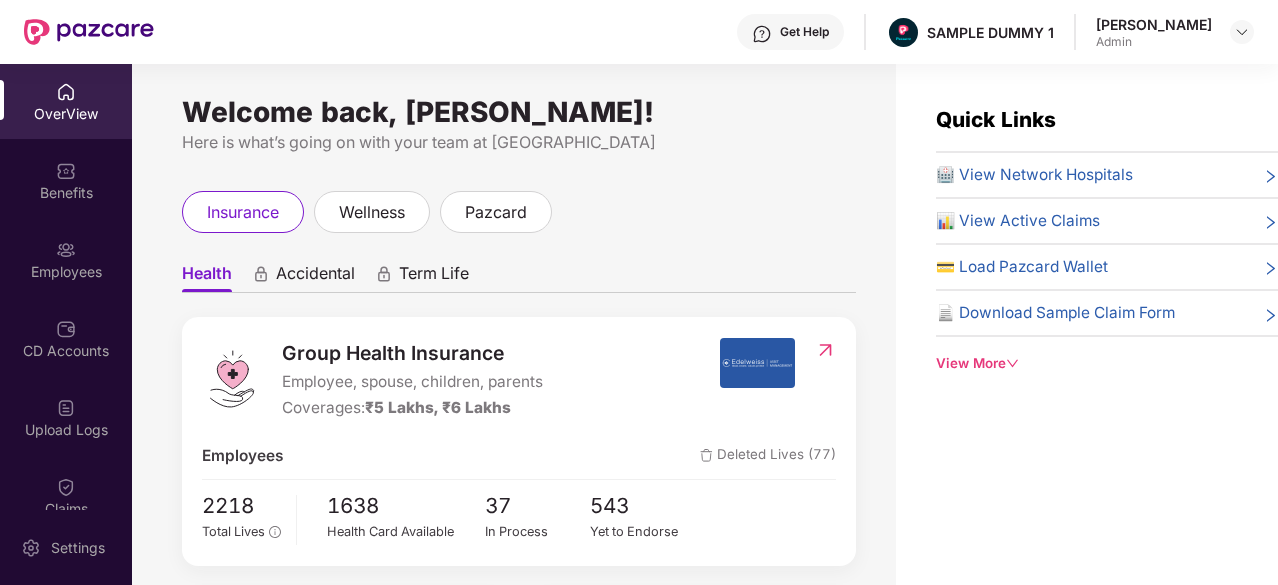 scroll, scrollTop: 0, scrollLeft: 0, axis: both 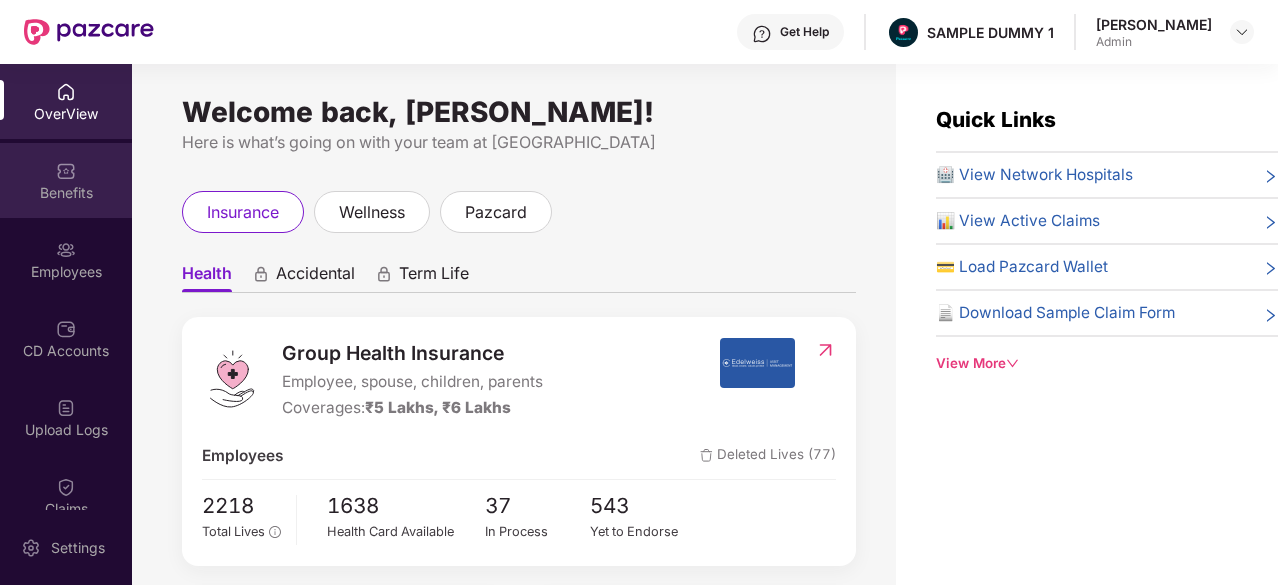 click on "Benefits" at bounding box center (66, 193) 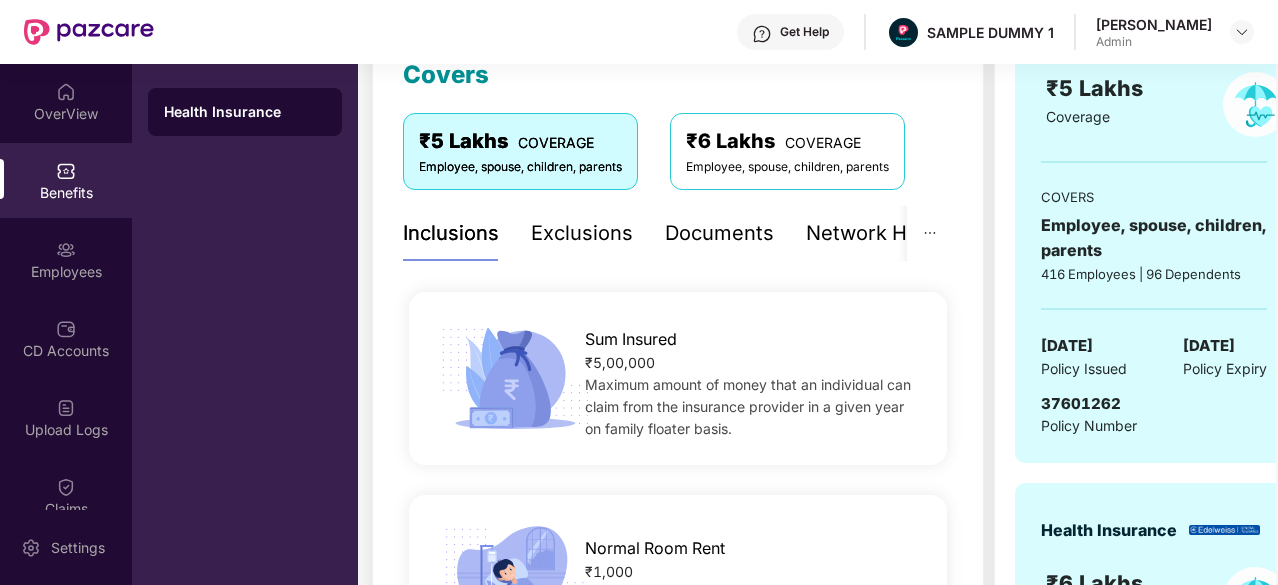 scroll, scrollTop: 247, scrollLeft: 0, axis: vertical 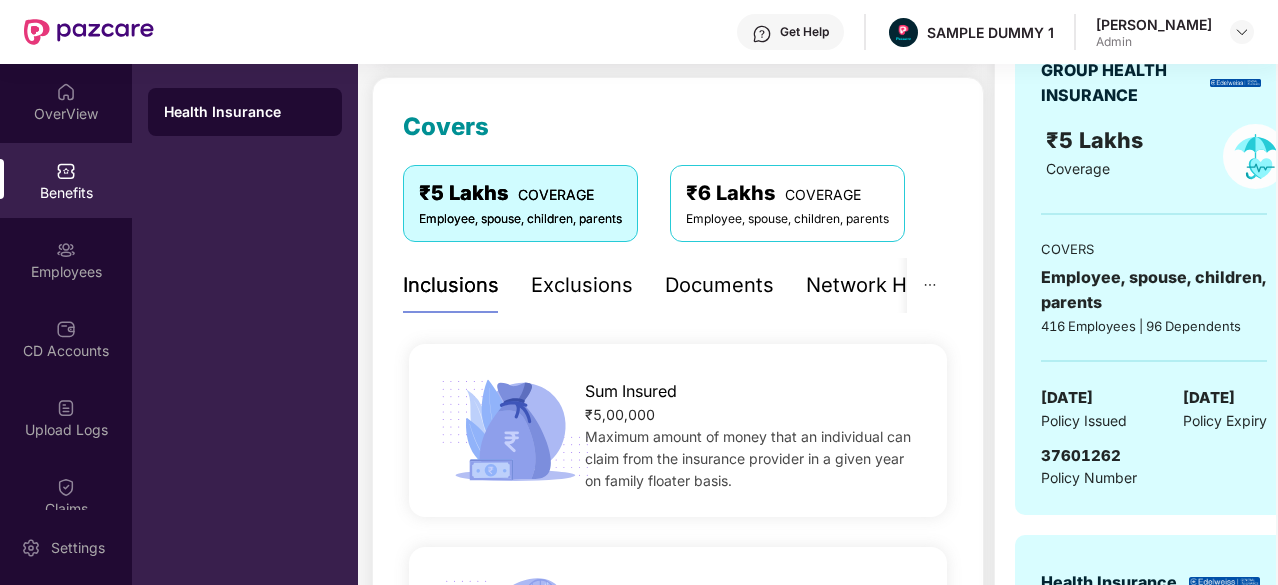 click on "Exclusions" at bounding box center [582, 285] 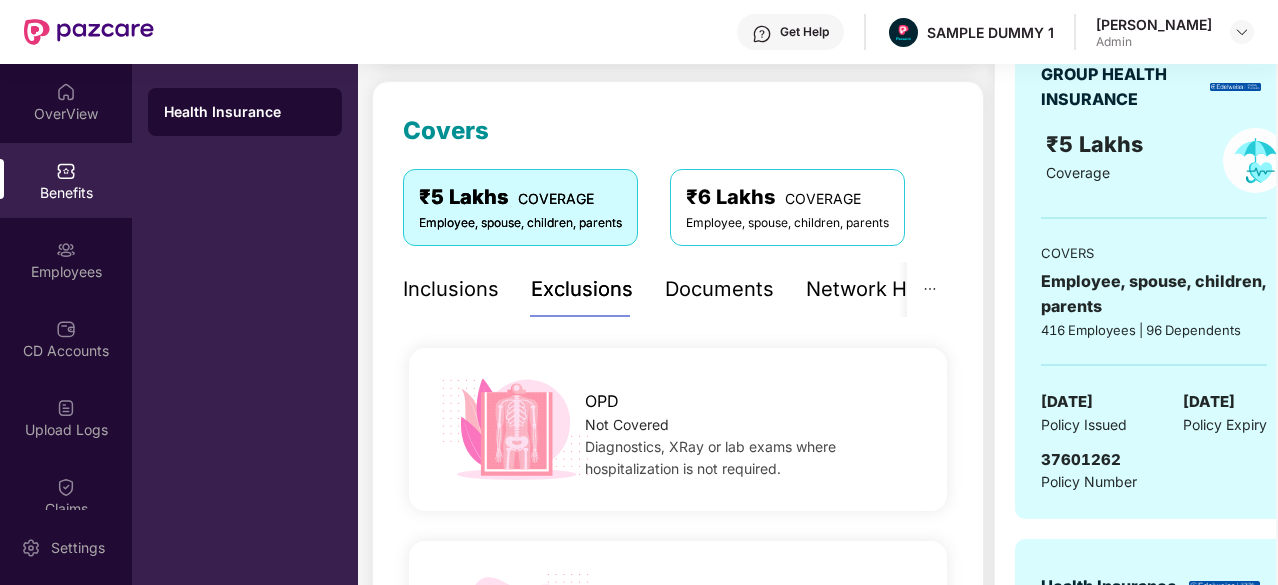 scroll, scrollTop: 241, scrollLeft: 0, axis: vertical 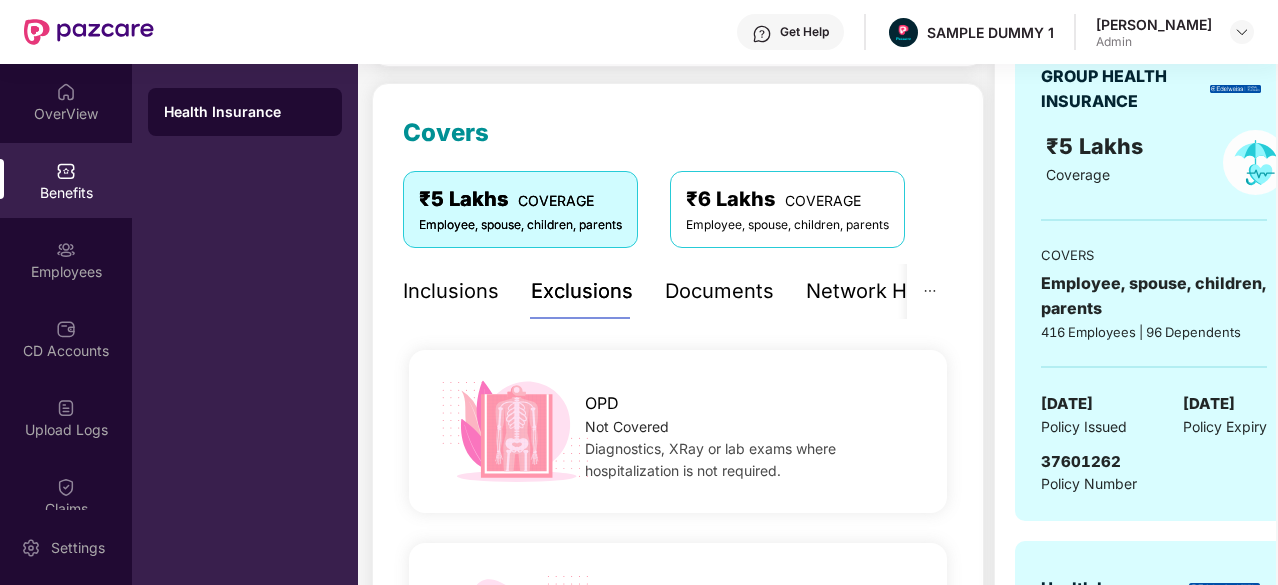 click on "Documents" at bounding box center [719, 291] 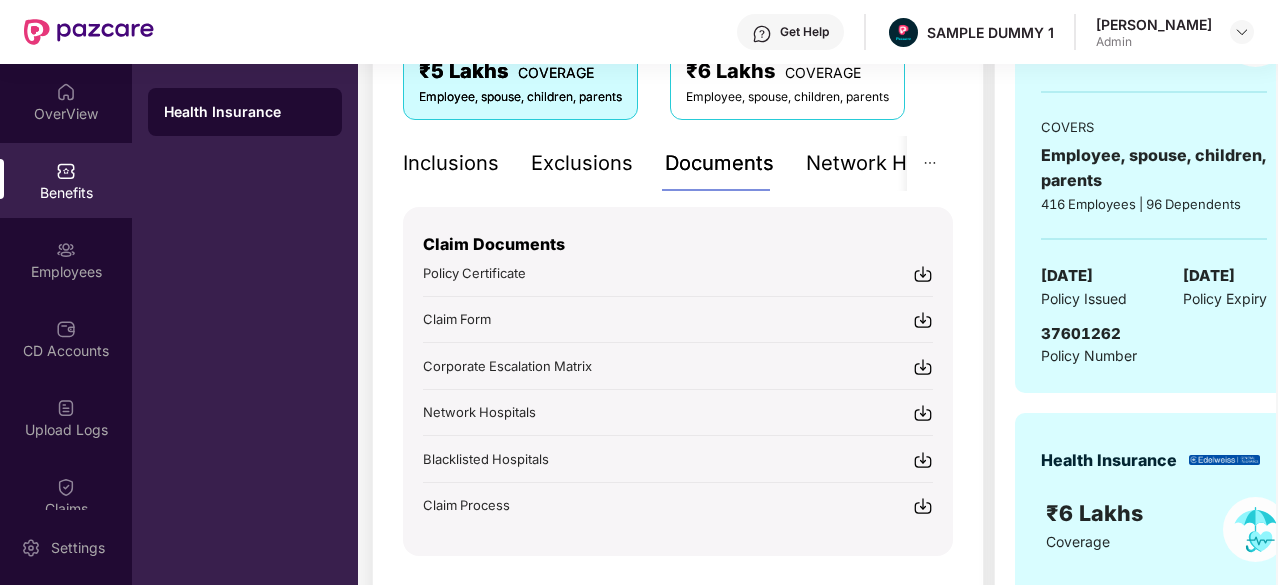 scroll, scrollTop: 342, scrollLeft: 0, axis: vertical 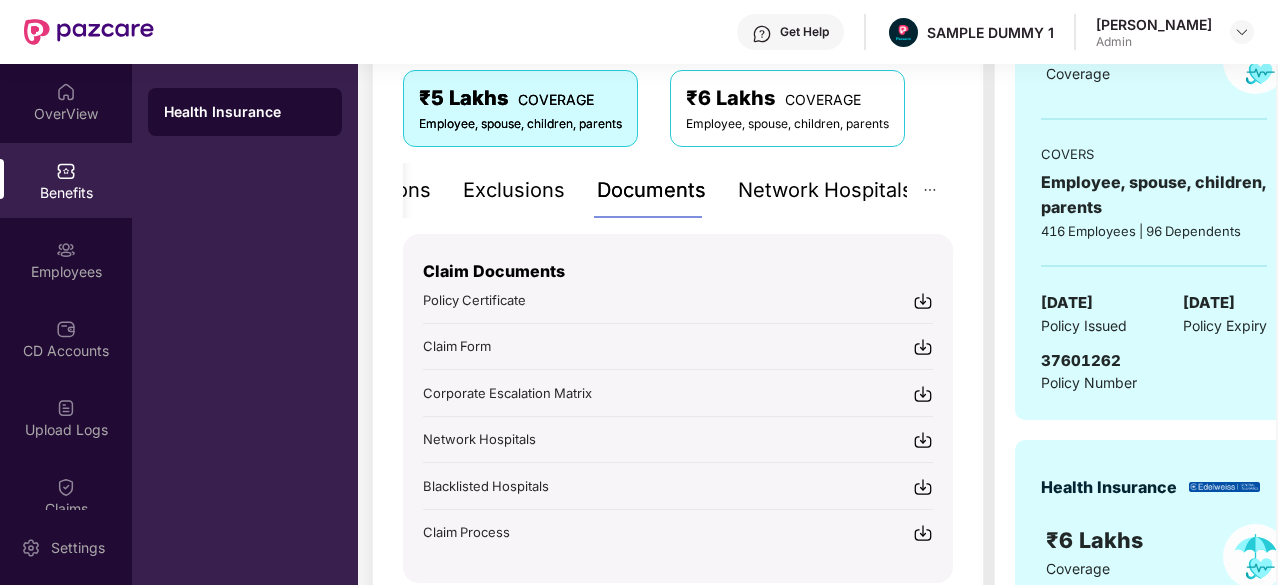click on "Network Hospitals" at bounding box center (825, 190) 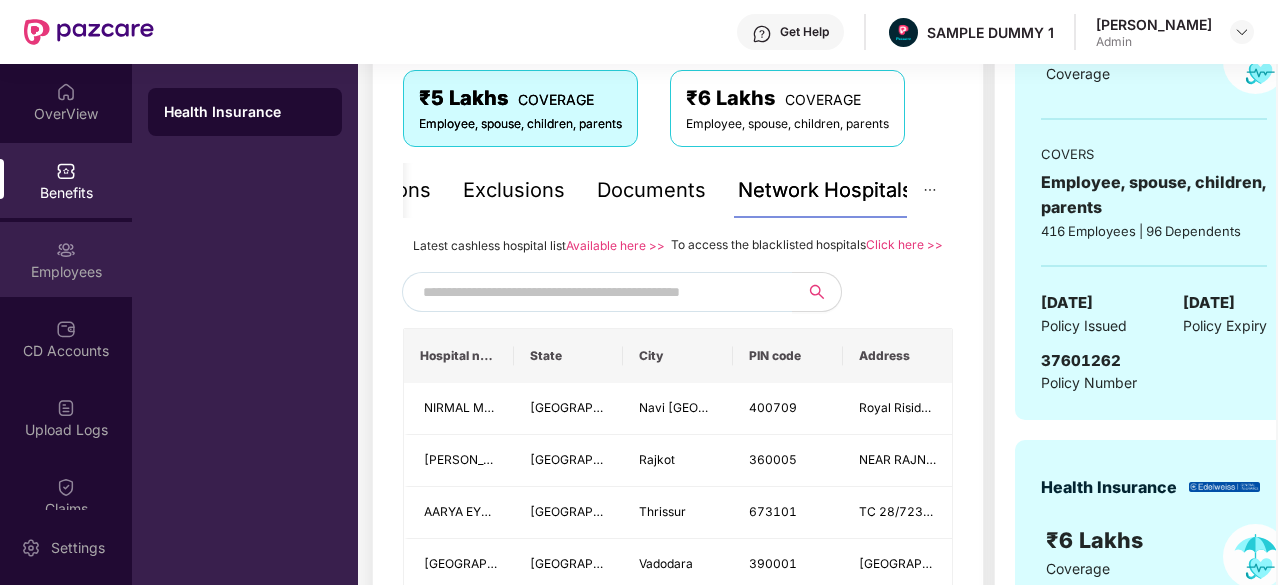 click on "Employees" at bounding box center [66, 259] 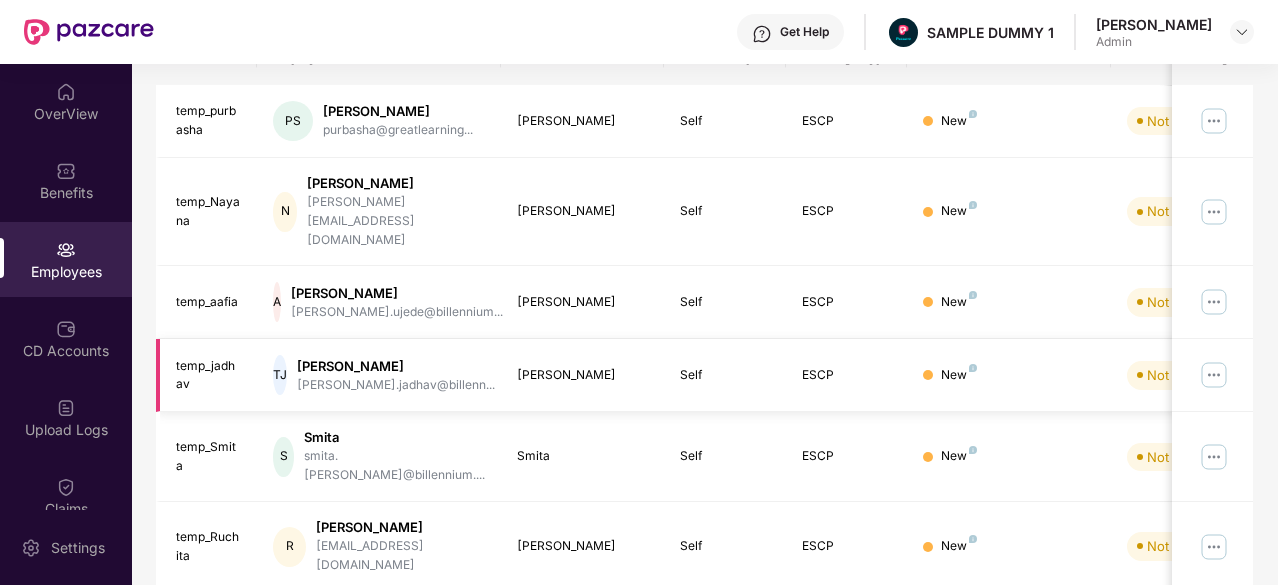 scroll, scrollTop: 0, scrollLeft: 0, axis: both 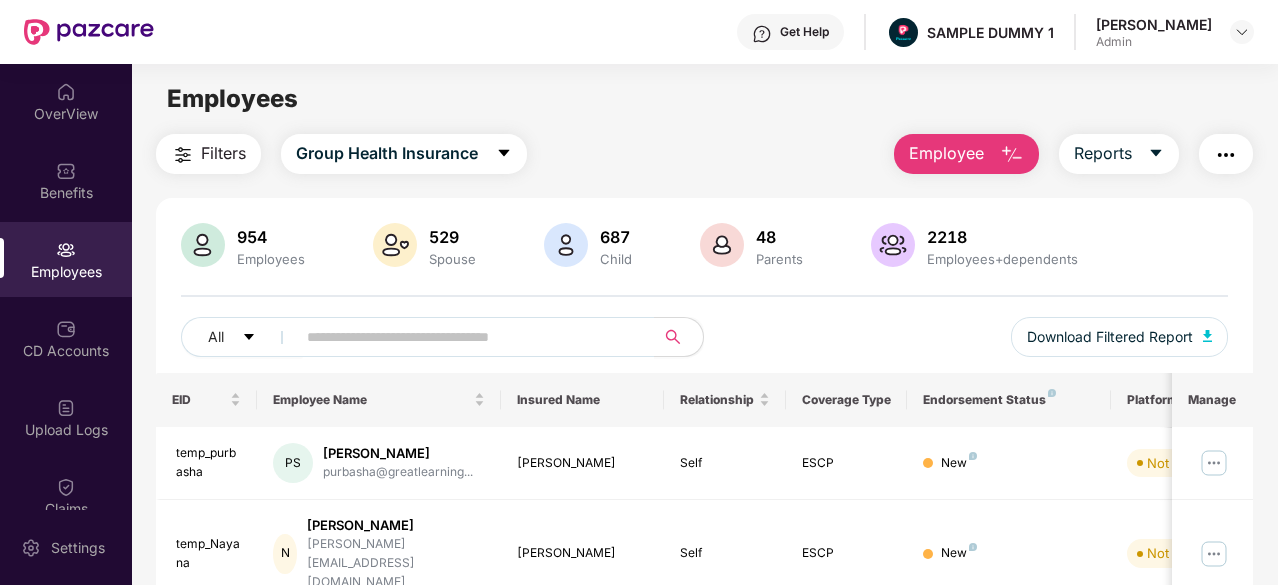 click on "Employee" at bounding box center (966, 154) 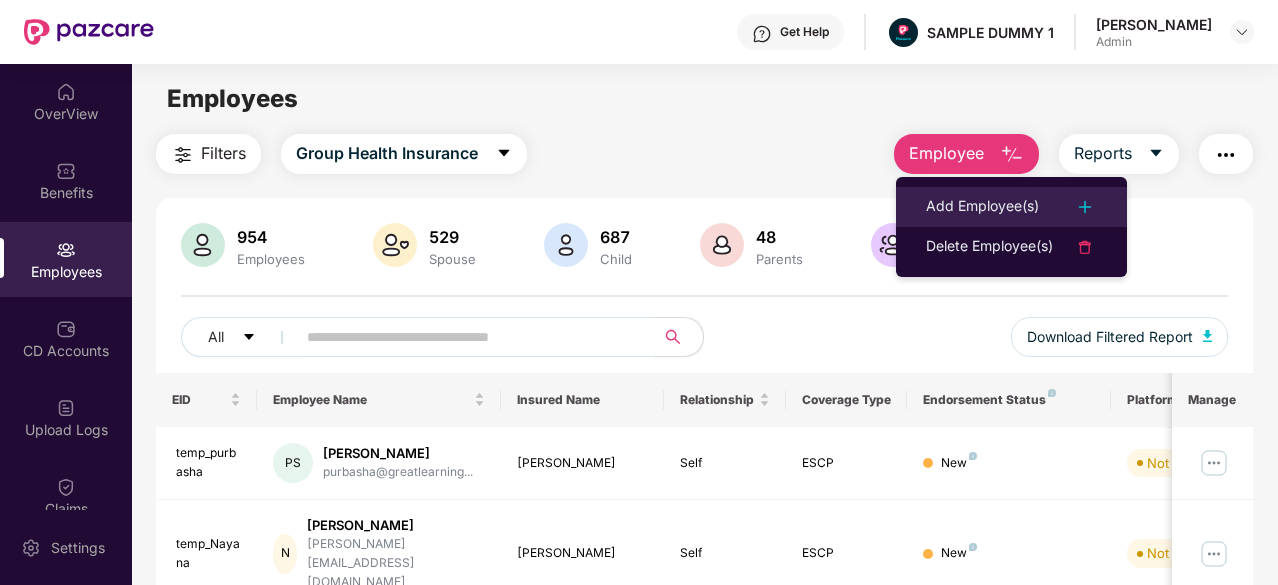 click on "Add Employee(s)" at bounding box center (982, 207) 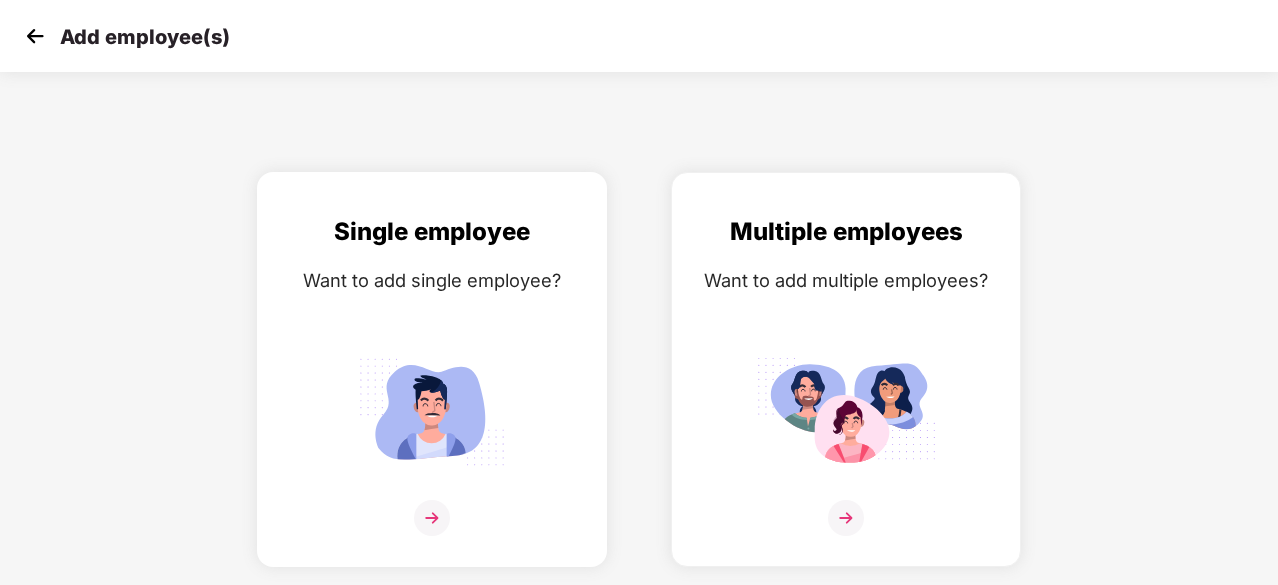click at bounding box center (432, 518) 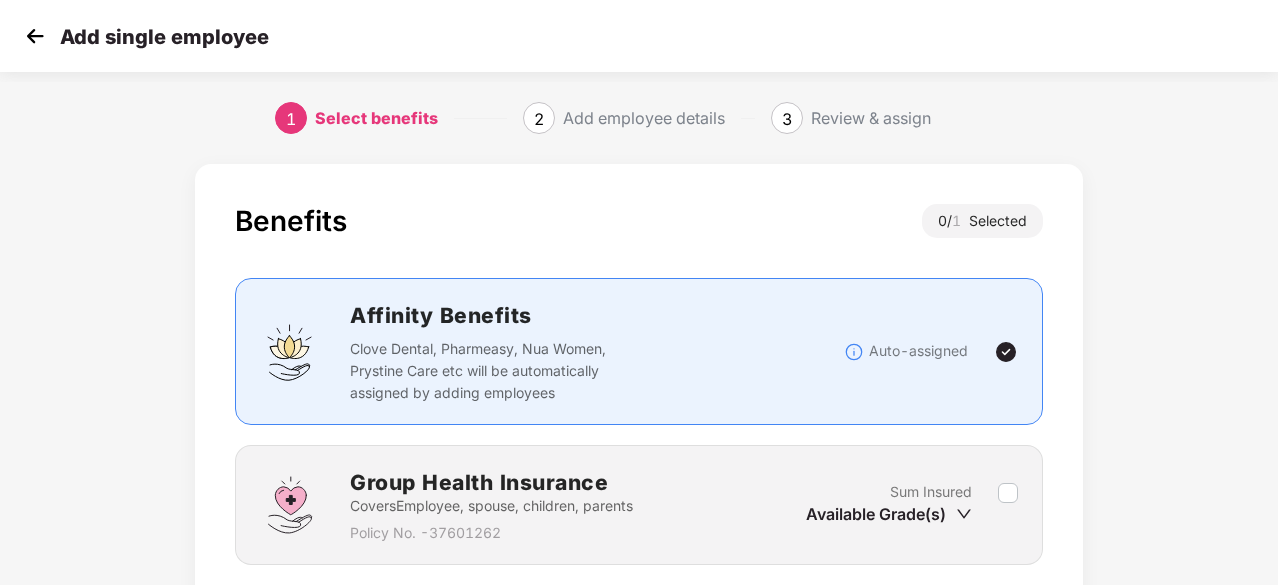 scroll, scrollTop: 152, scrollLeft: 0, axis: vertical 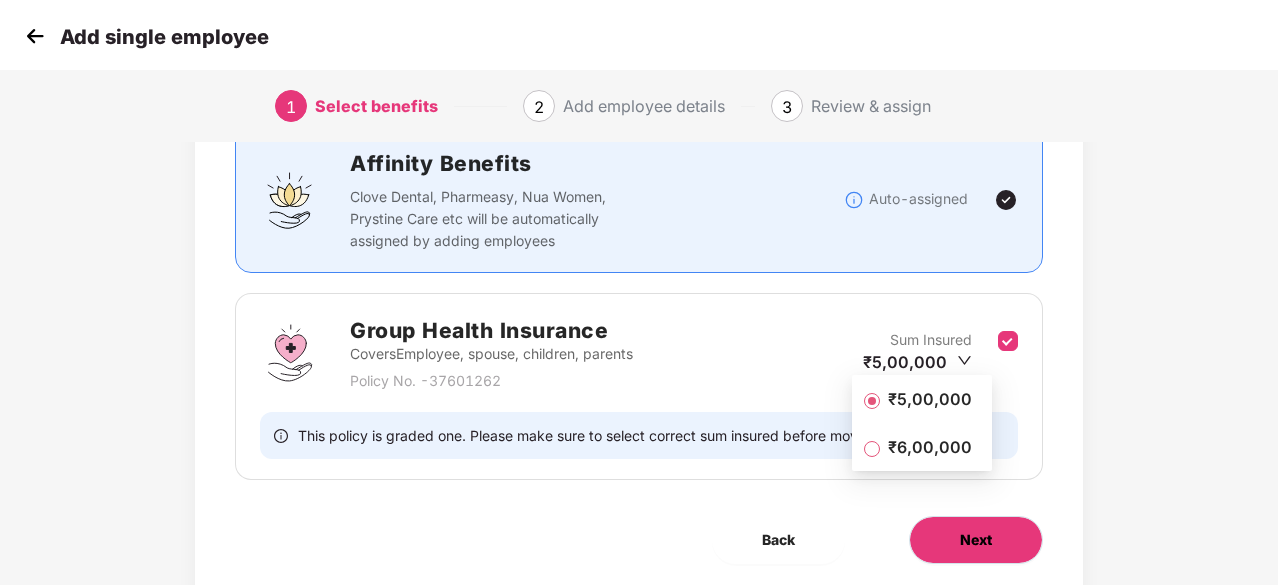 click on "Next" at bounding box center [976, 540] 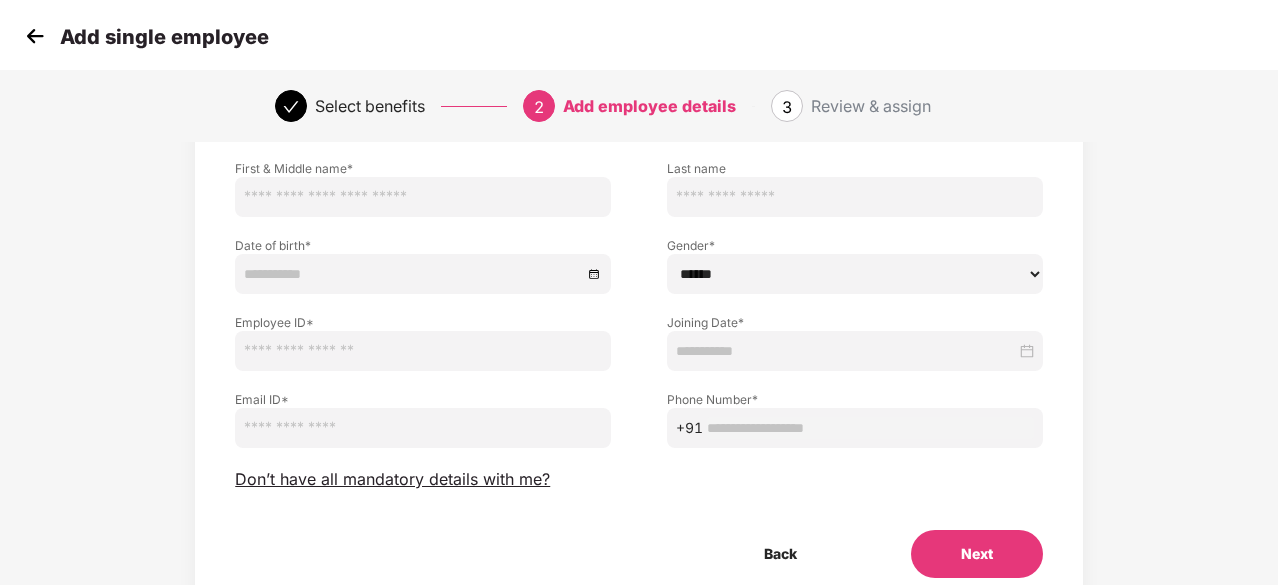 scroll, scrollTop: 134, scrollLeft: 0, axis: vertical 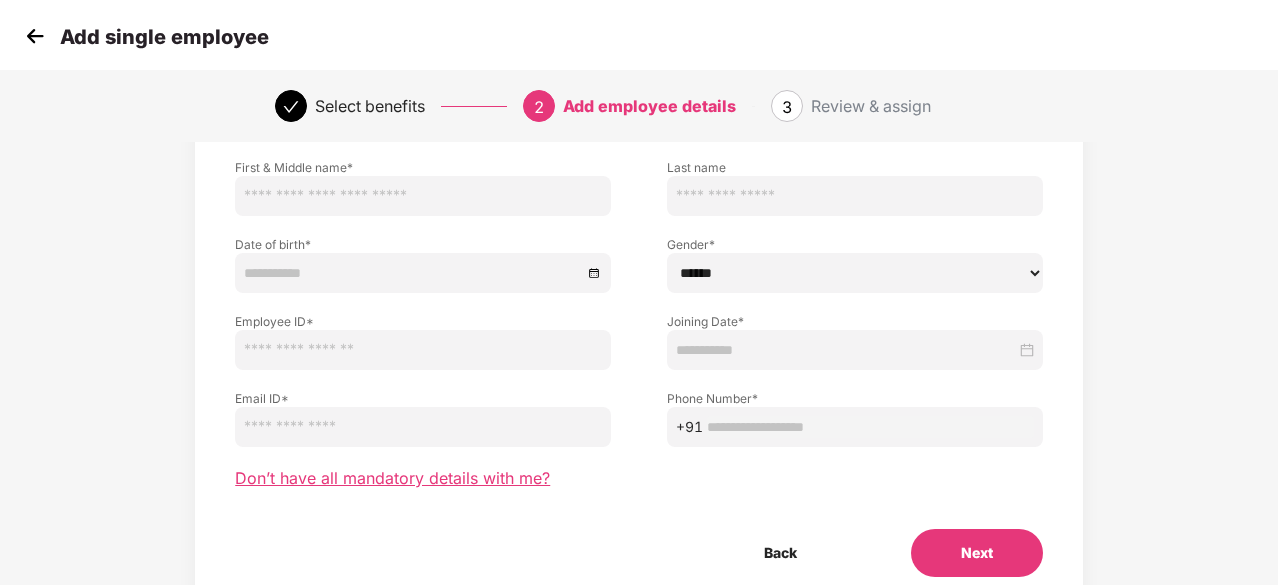 click on "Don’t have all mandatory details with me?" at bounding box center [392, 478] 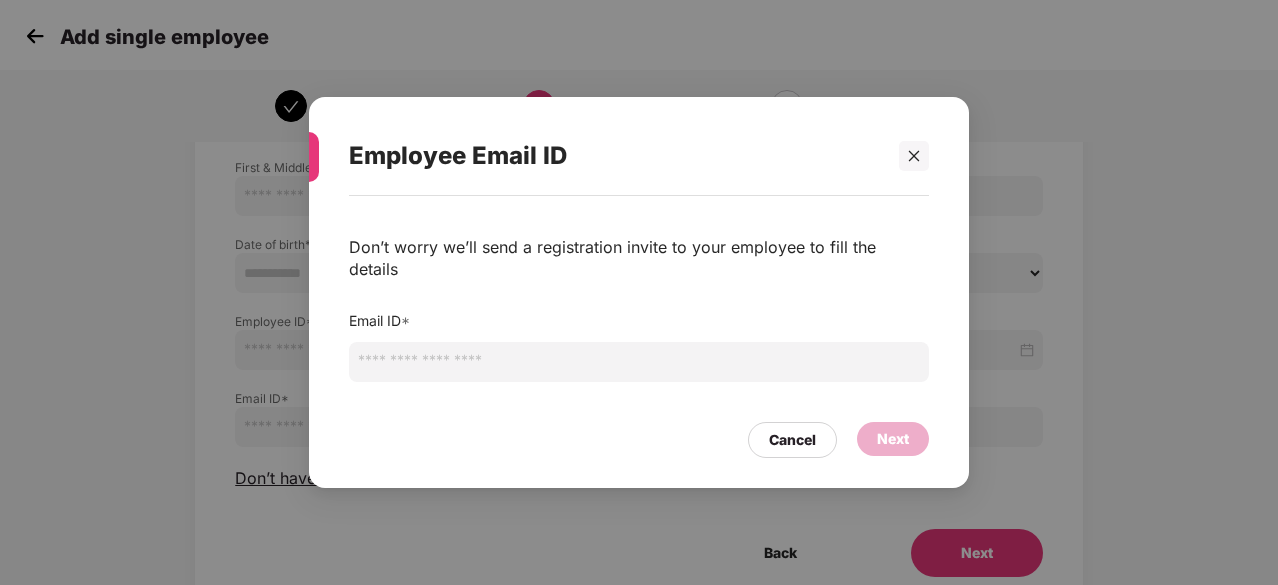 click at bounding box center (639, 362) 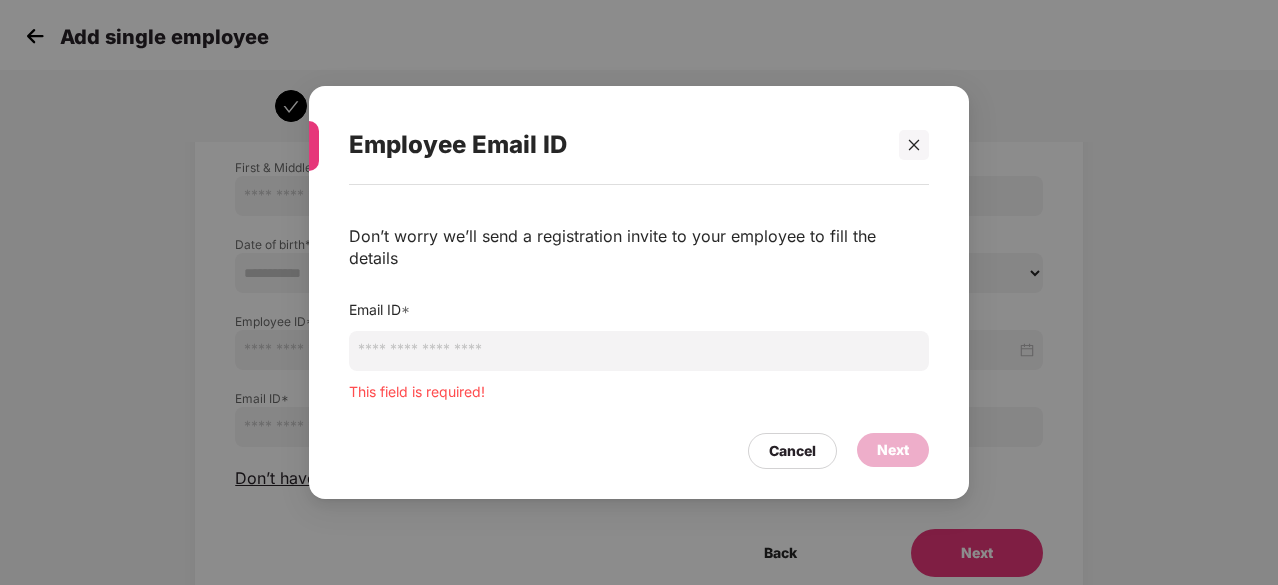 click on "Don’t worry we’ll send a registration invite to your employee to fill the details Email ID  * This field is required!" at bounding box center (639, 314) 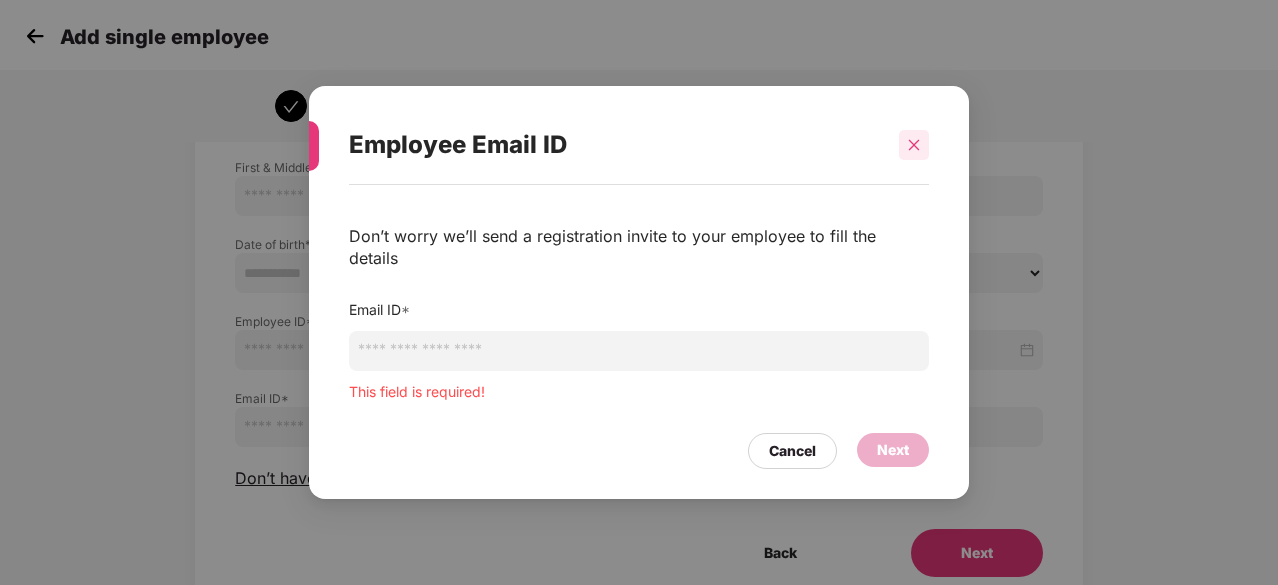 click at bounding box center [914, 145] 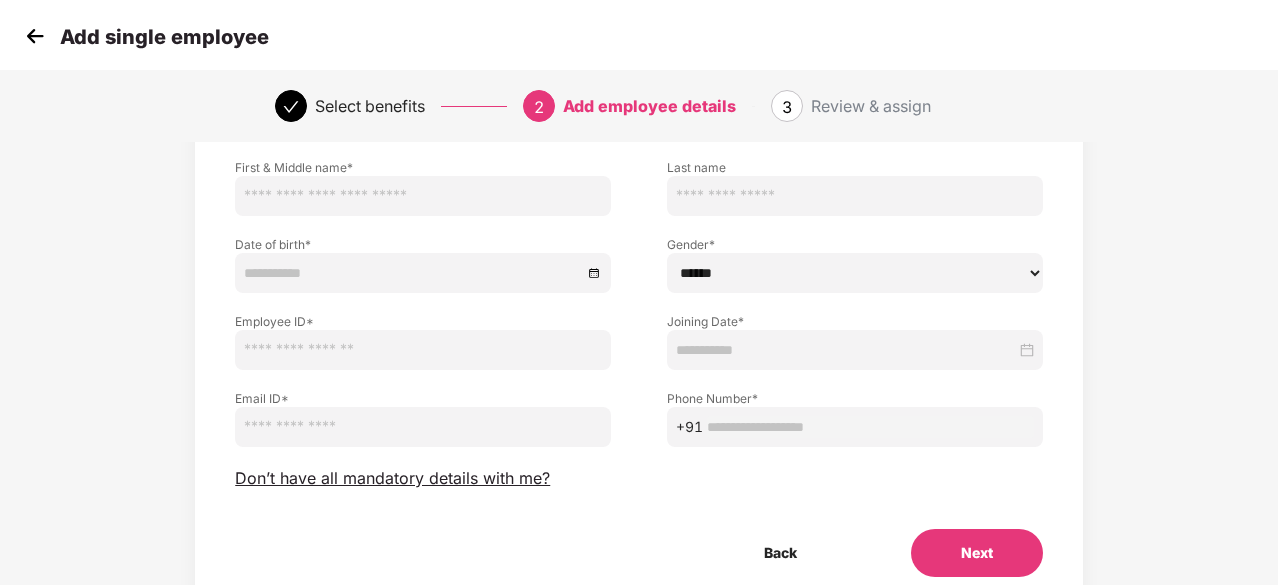 click at bounding box center [35, 36] 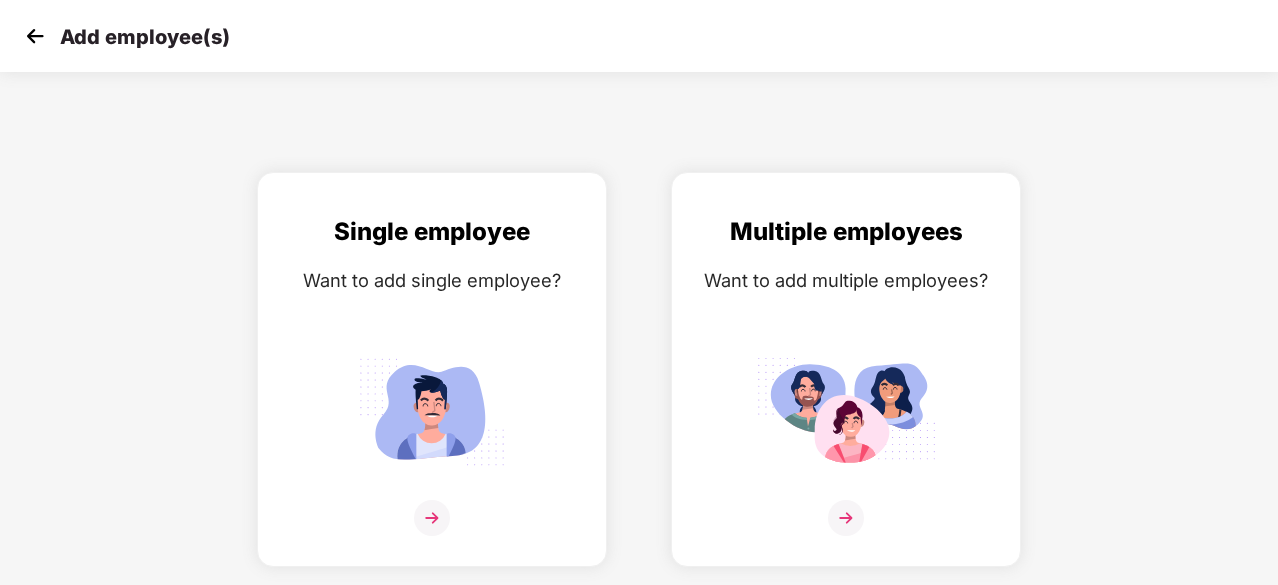 scroll, scrollTop: 0, scrollLeft: 0, axis: both 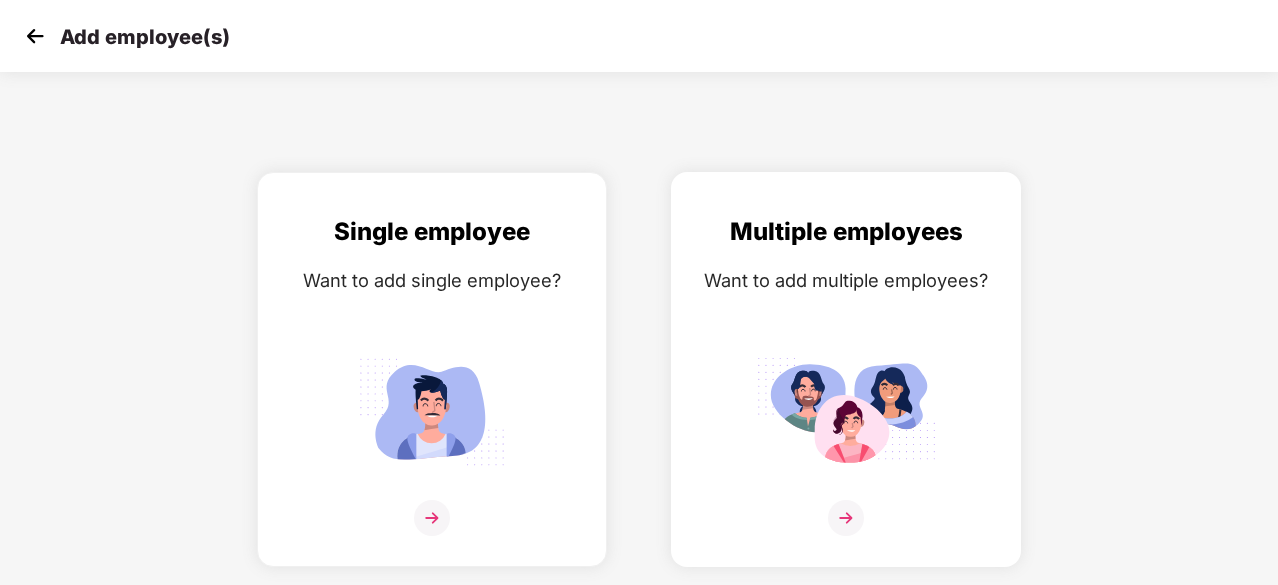 click at bounding box center (846, 530) 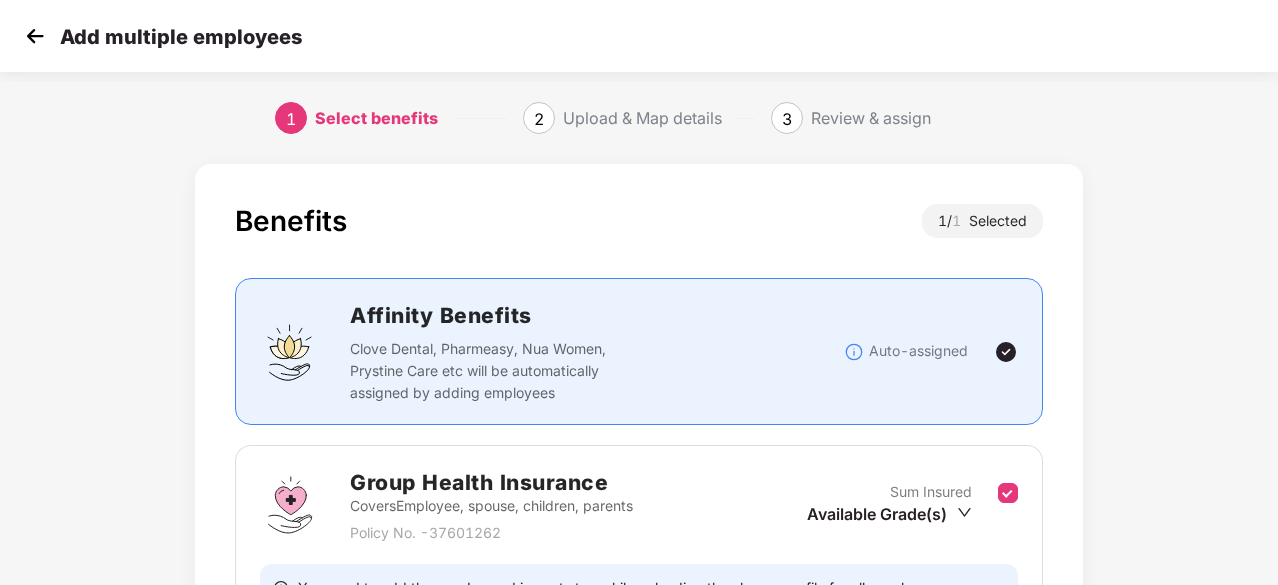 scroll, scrollTop: 219, scrollLeft: 0, axis: vertical 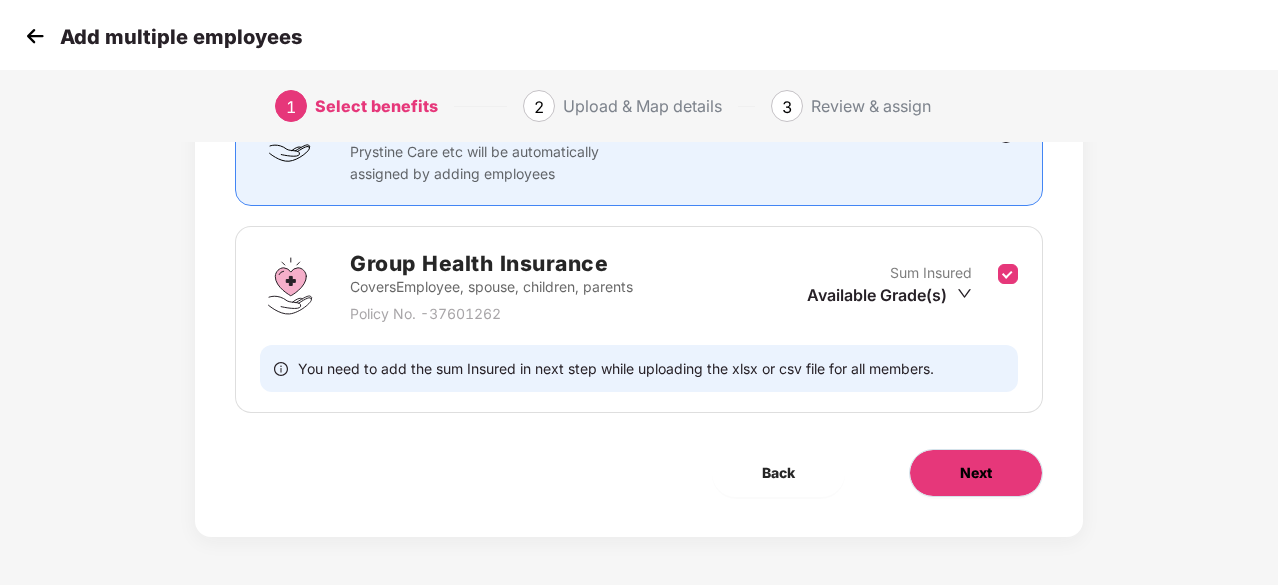 click on "Next" at bounding box center (976, 473) 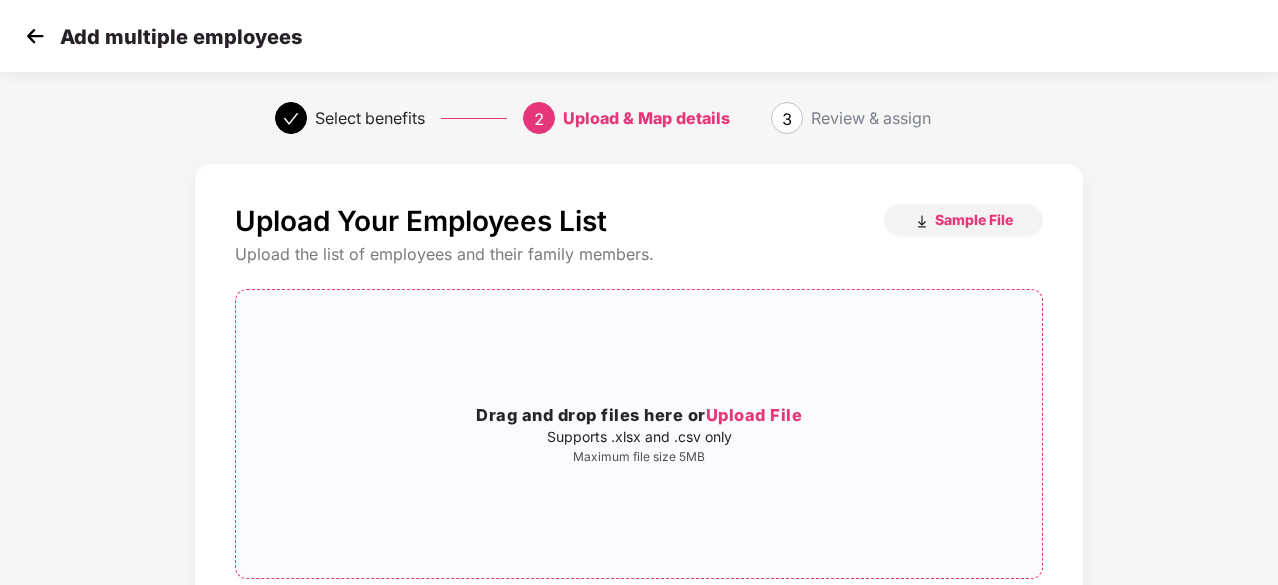 scroll, scrollTop: 136, scrollLeft: 0, axis: vertical 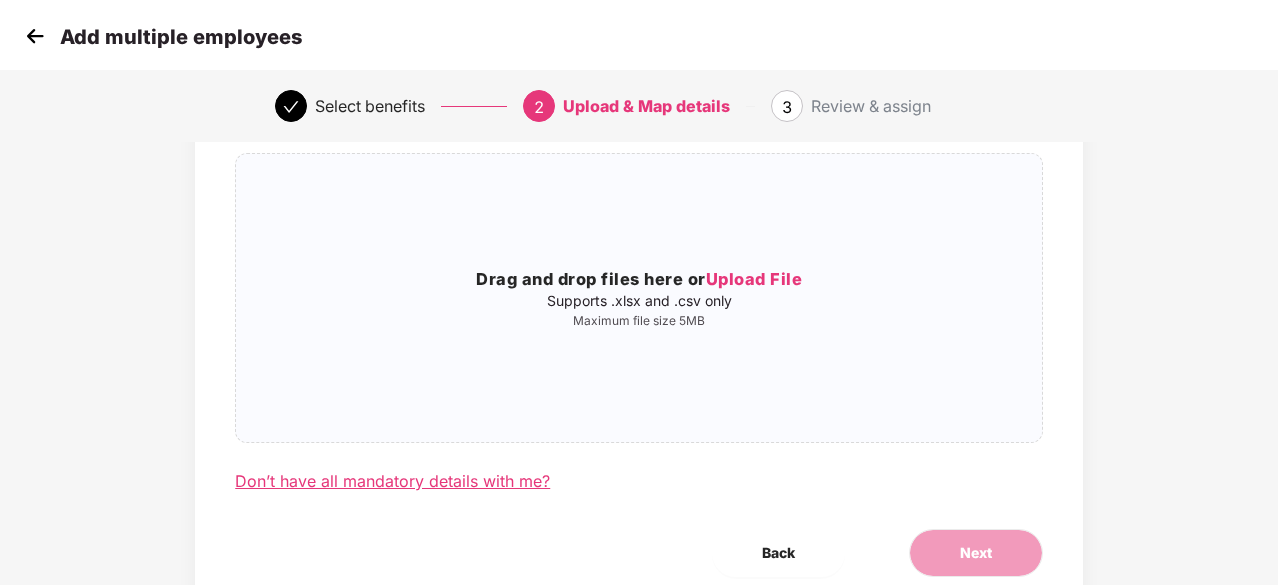 click on "Don’t have all mandatory details with me?" at bounding box center (392, 481) 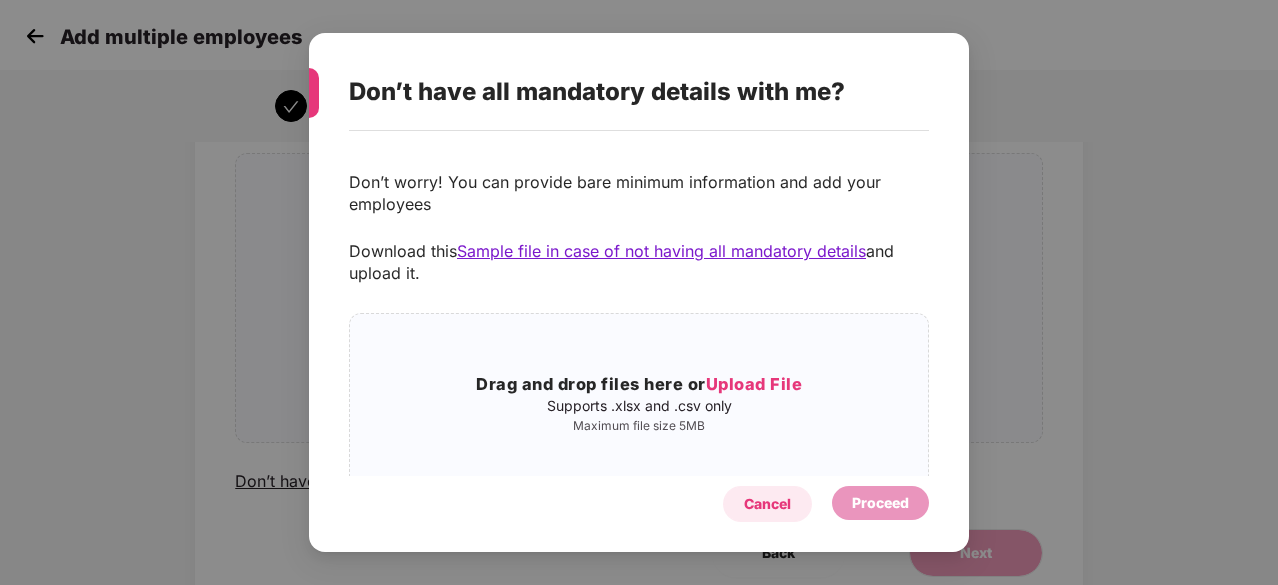 click on "Cancel" at bounding box center [767, 504] 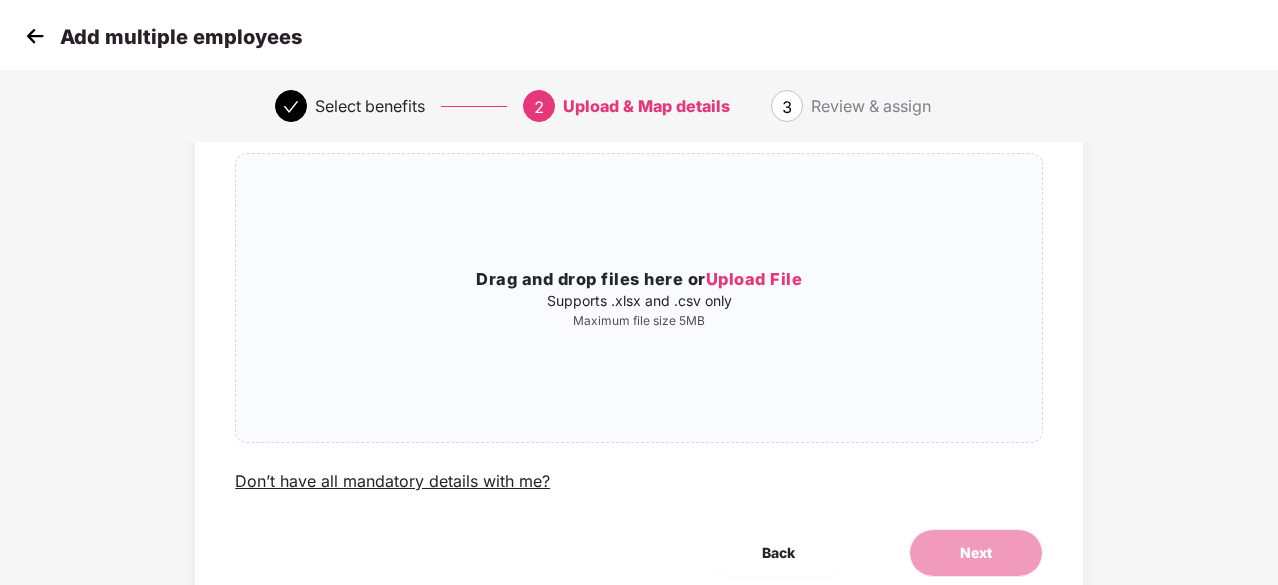 click at bounding box center [35, 36] 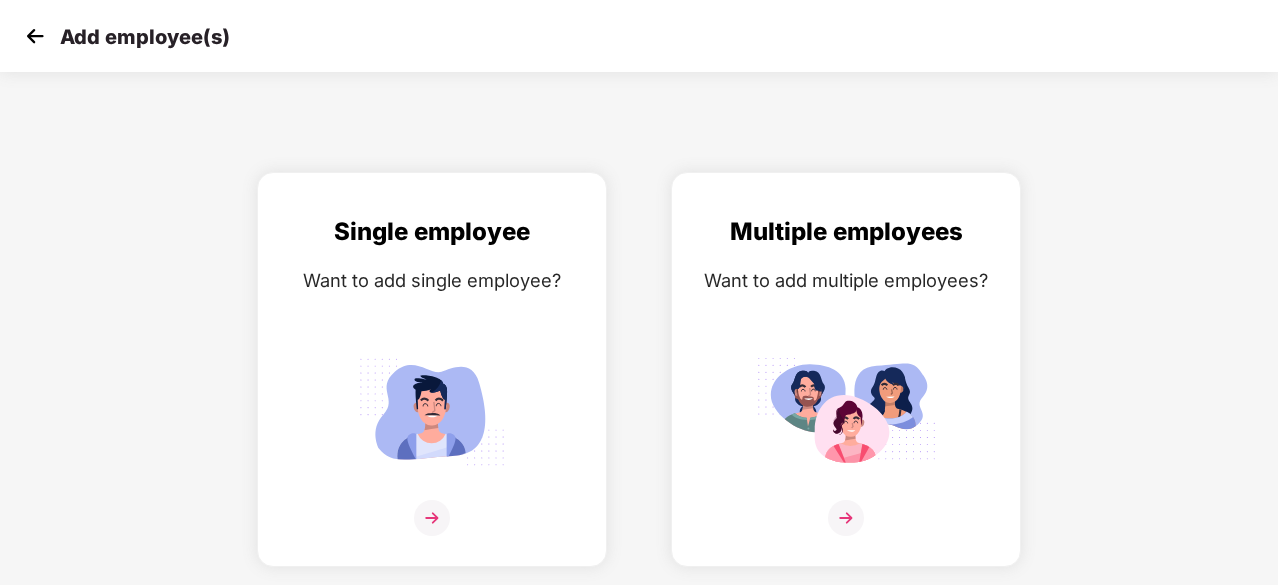 scroll, scrollTop: 0, scrollLeft: 0, axis: both 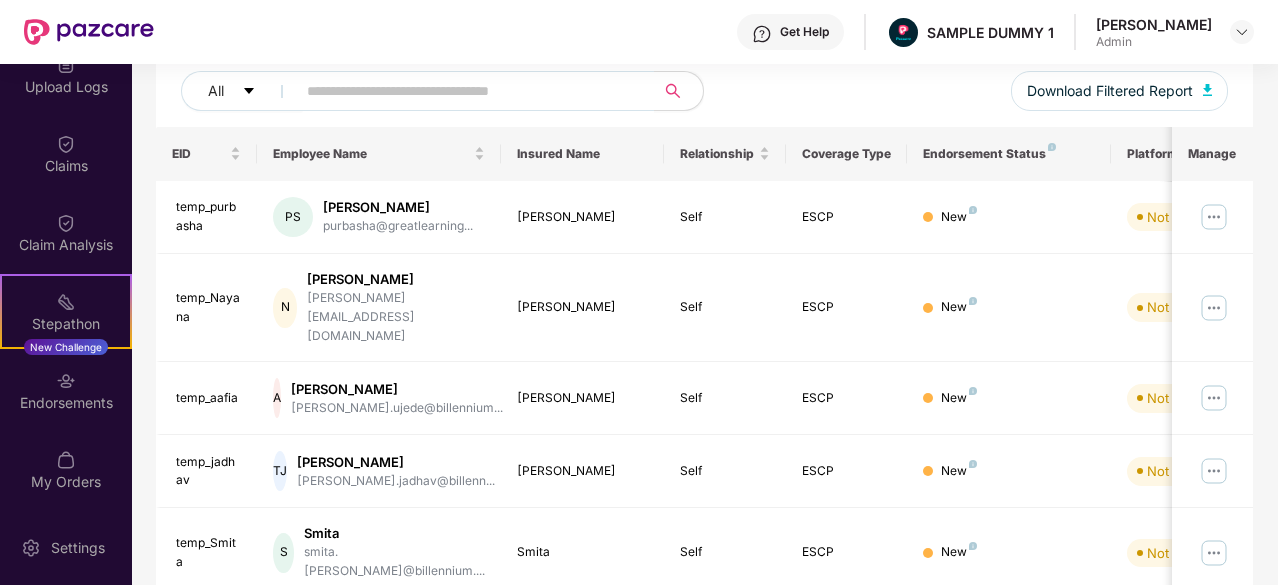 click on "Settings" at bounding box center [78, 548] 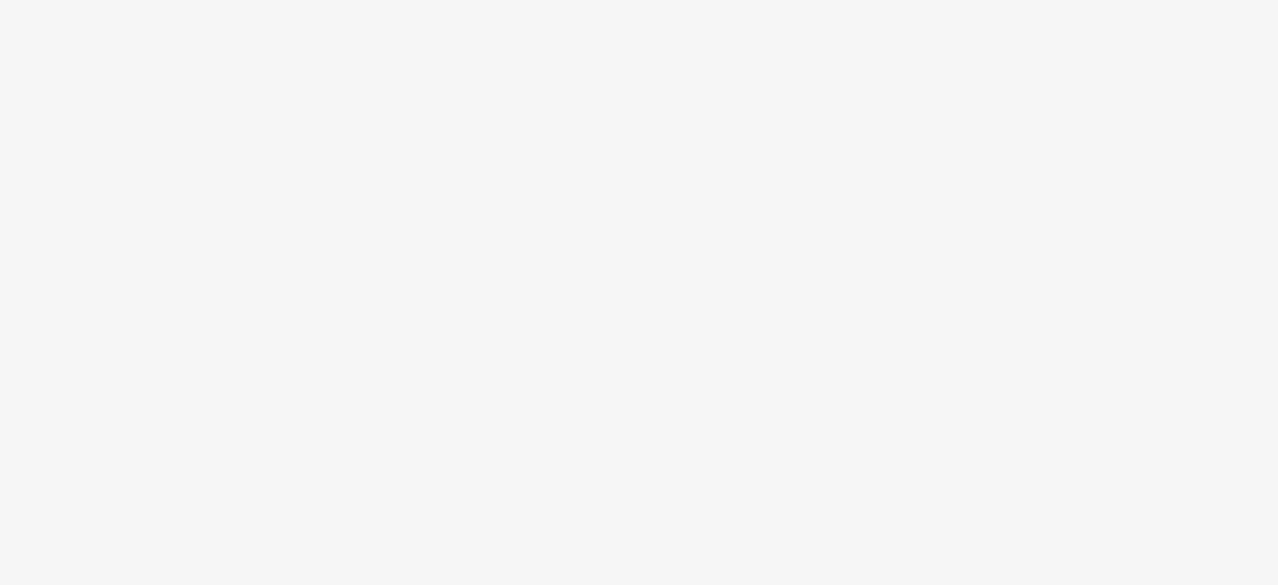 scroll, scrollTop: 0, scrollLeft: 0, axis: both 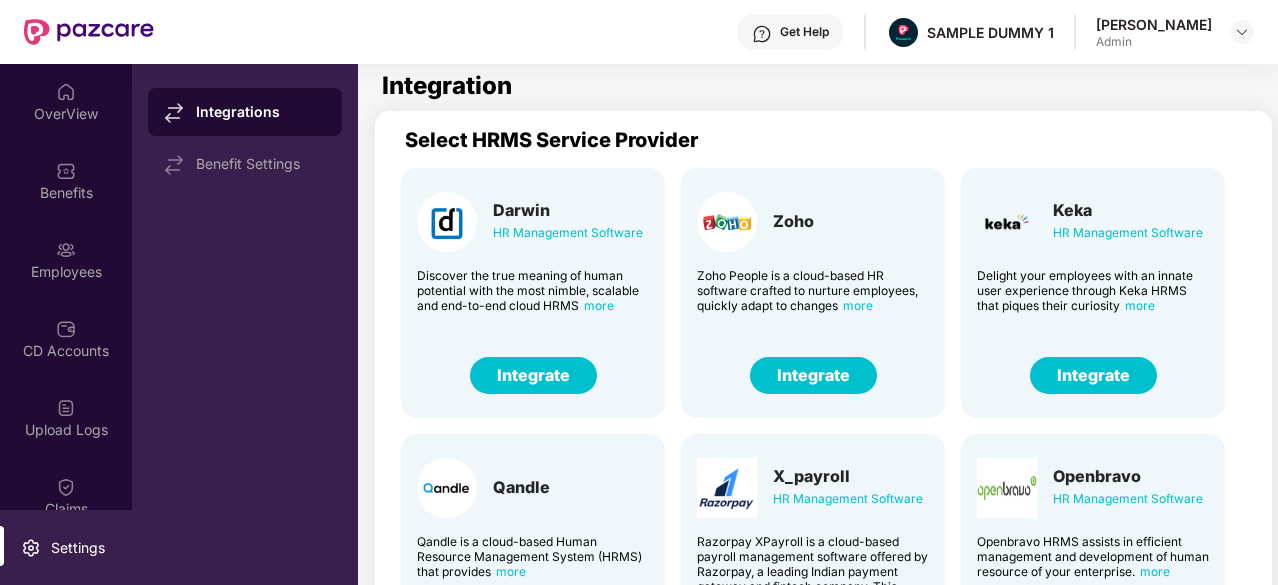 click on "Integrate" at bounding box center (1093, 375) 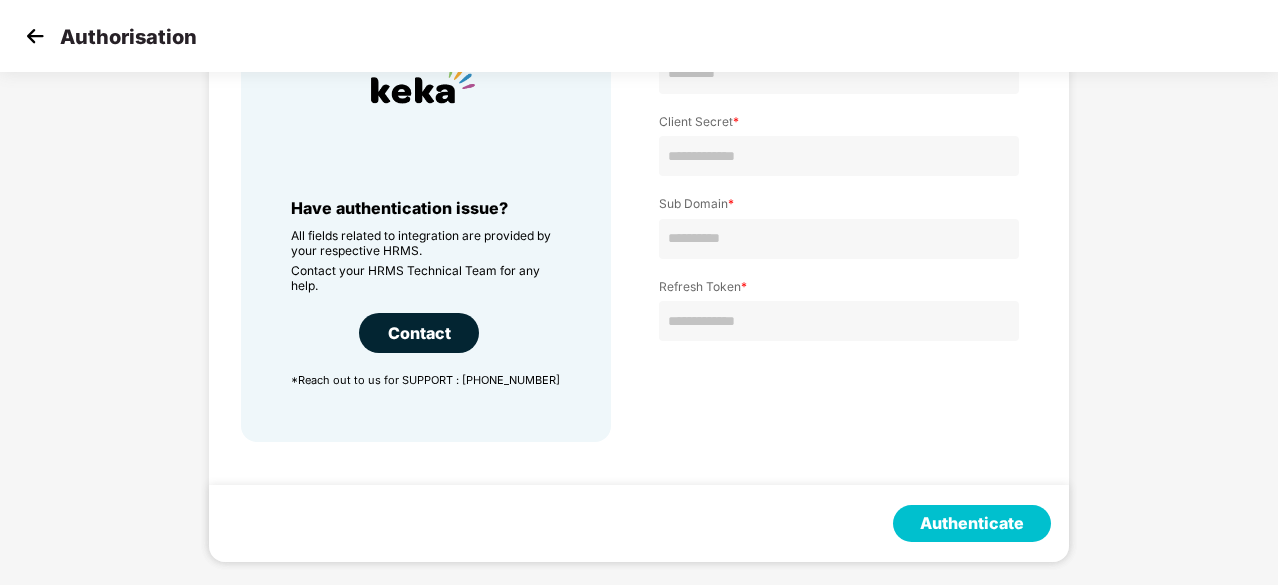 scroll, scrollTop: 0, scrollLeft: 0, axis: both 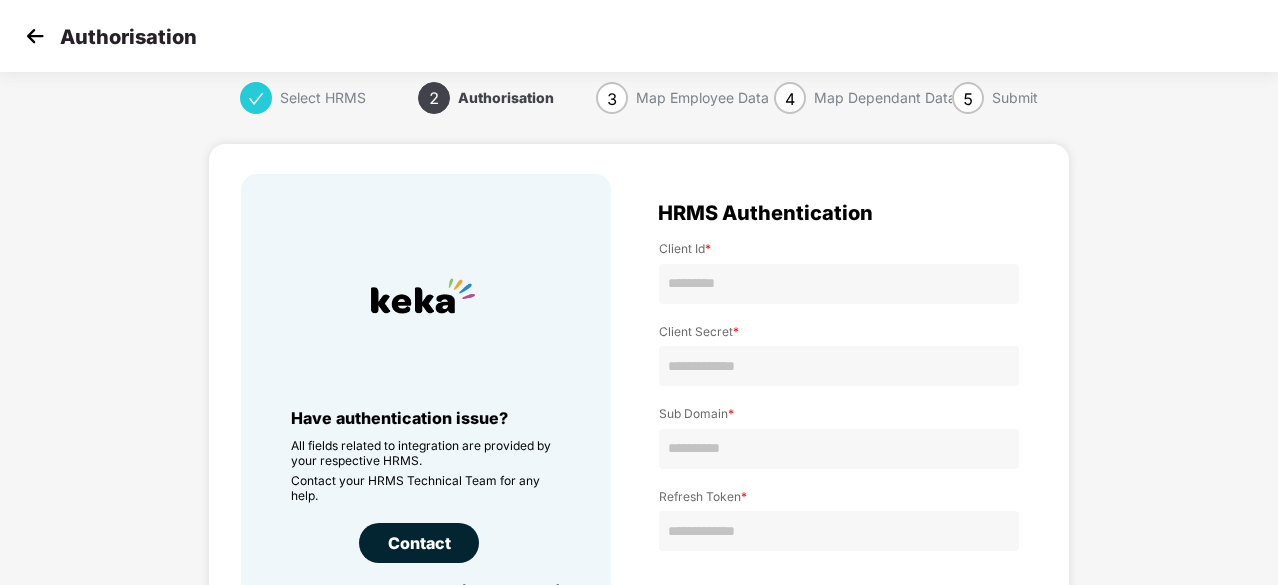 click at bounding box center (35, 36) 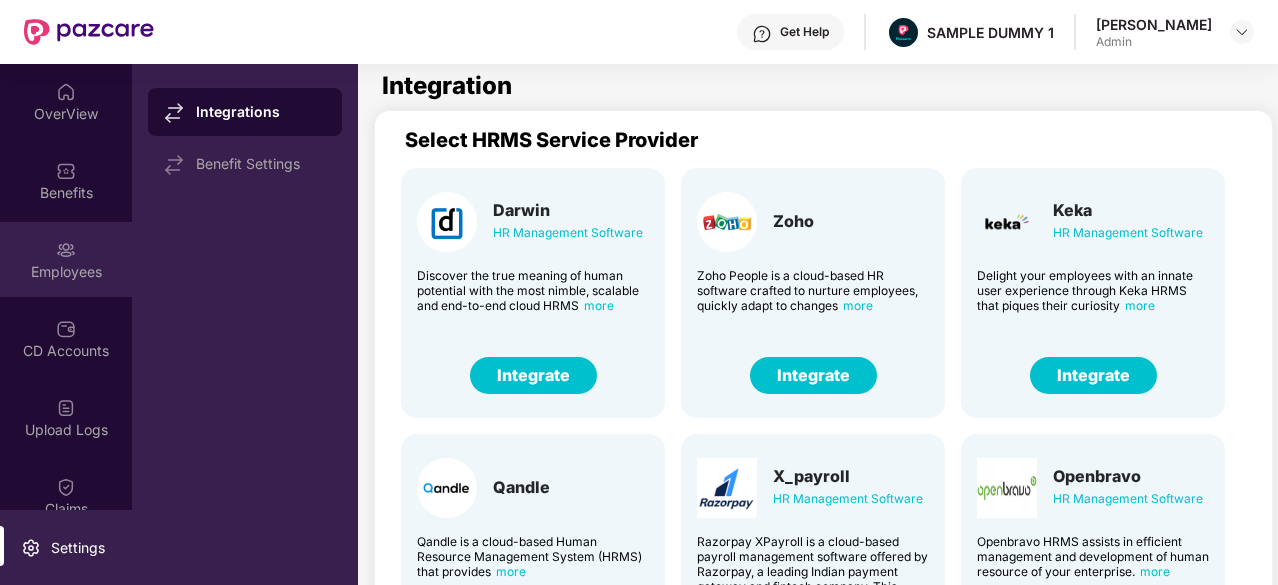 click on "Employees" at bounding box center (66, 272) 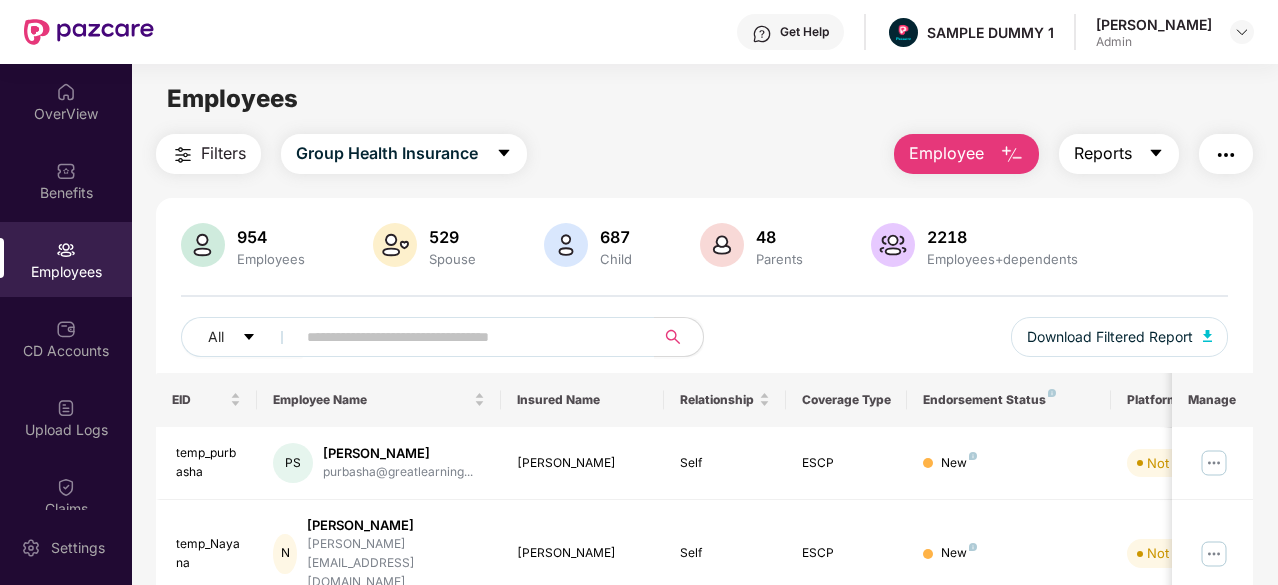 click on "Reports" at bounding box center [1119, 154] 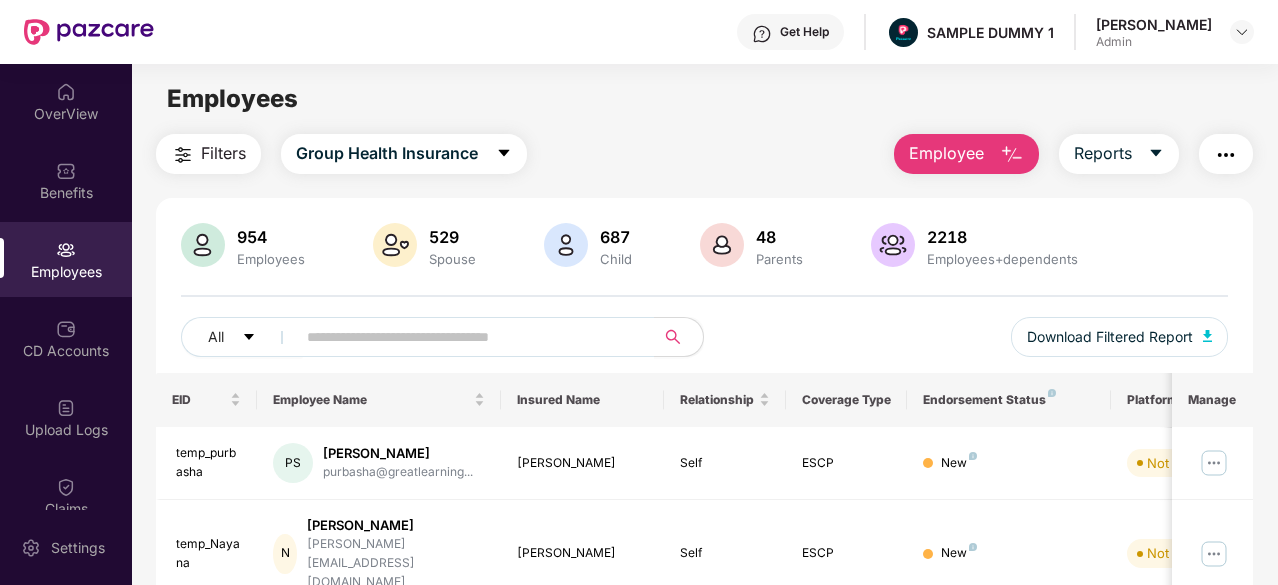 click on "Filters Group Health Insurance Employee  Reports" at bounding box center [704, 154] 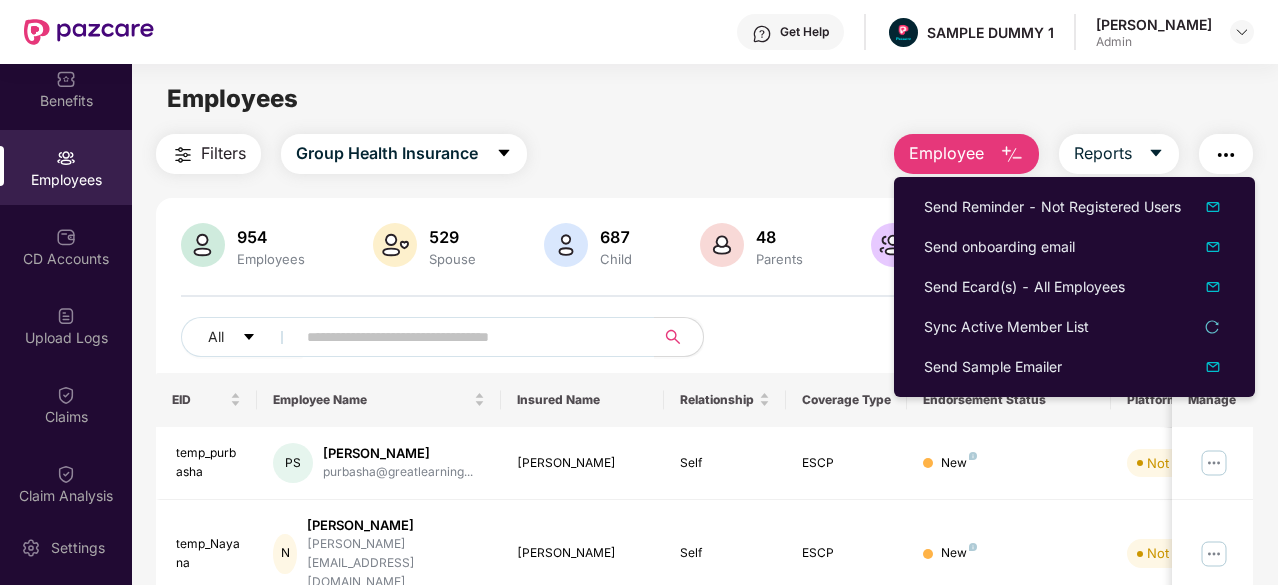 scroll, scrollTop: 78, scrollLeft: 0, axis: vertical 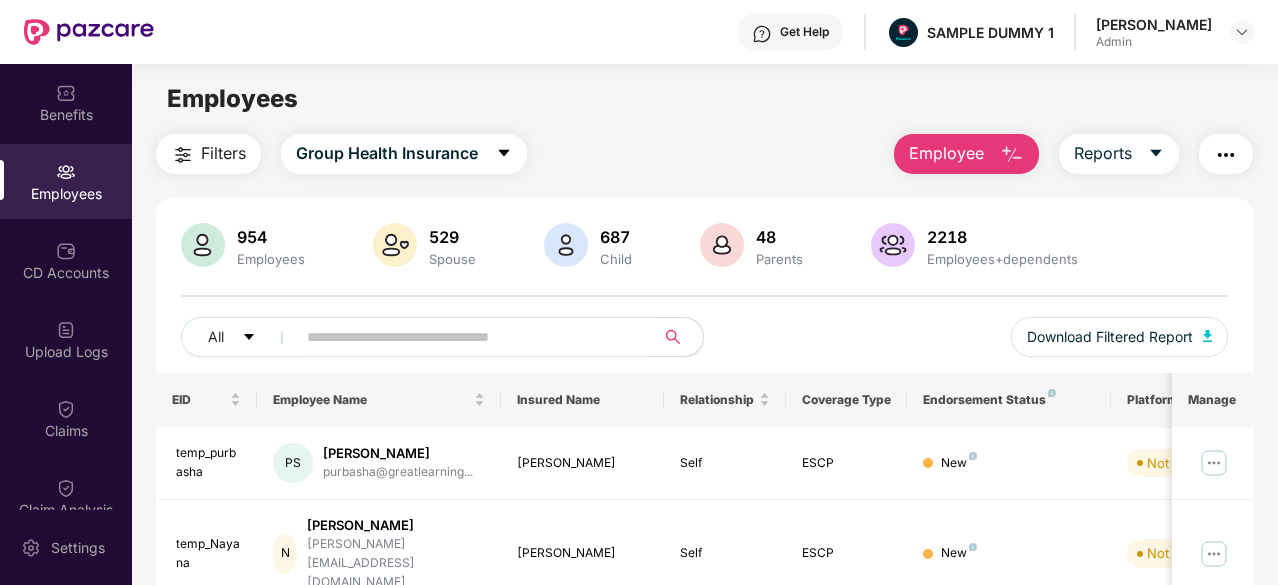 click on "Employees" at bounding box center (704, 99) 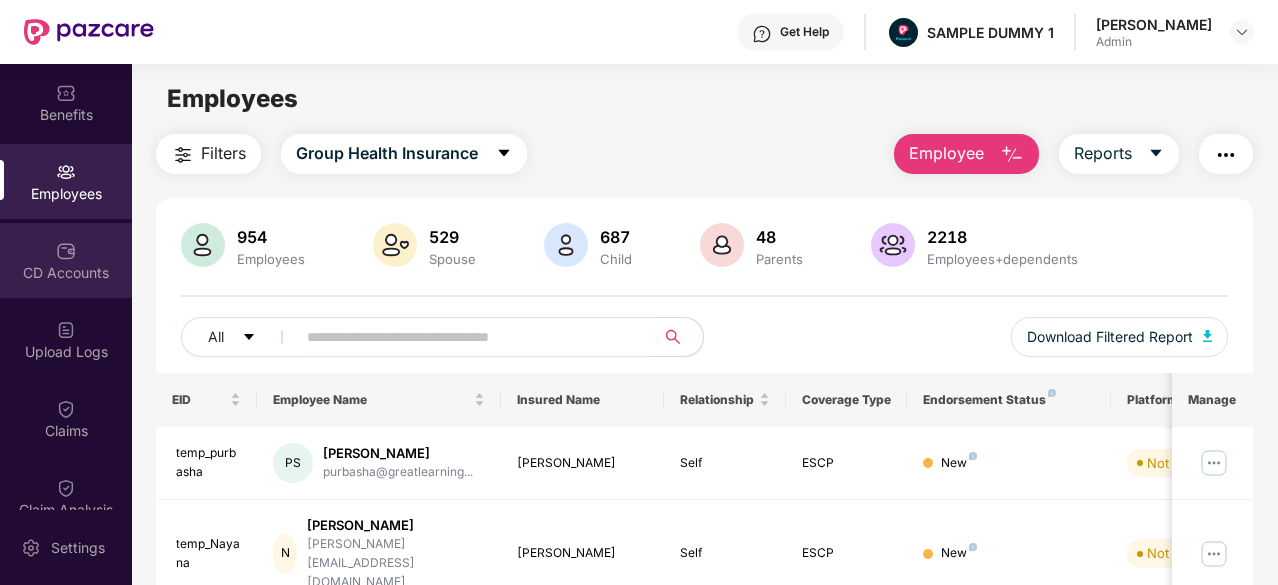 click at bounding box center [66, 251] 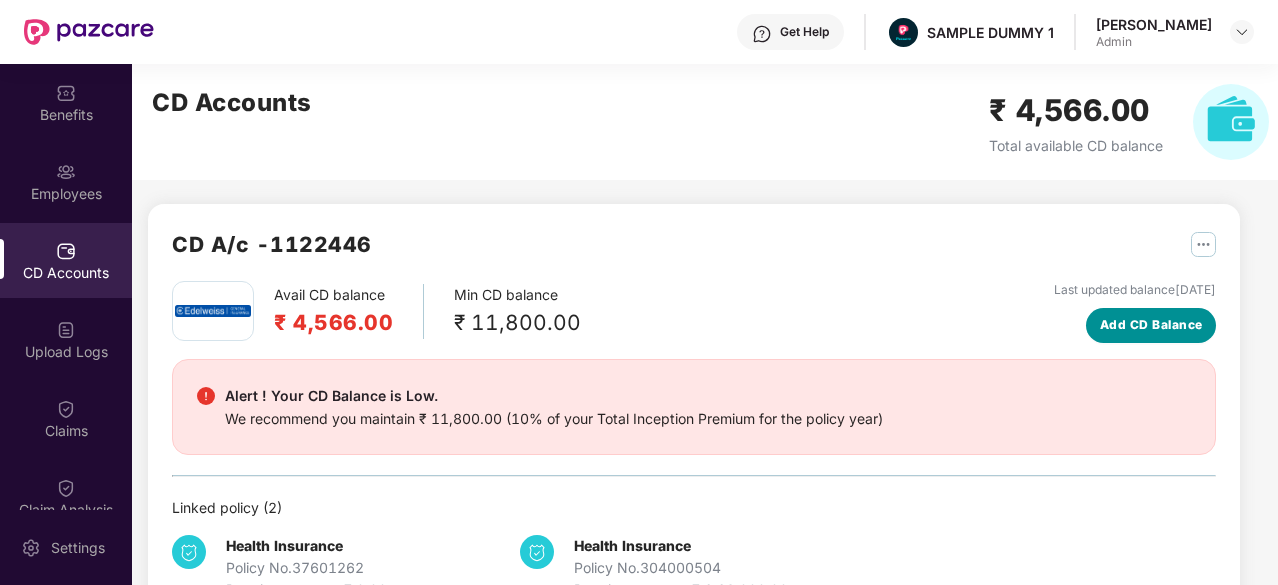 click on "Add CD Balance" at bounding box center [1151, 325] 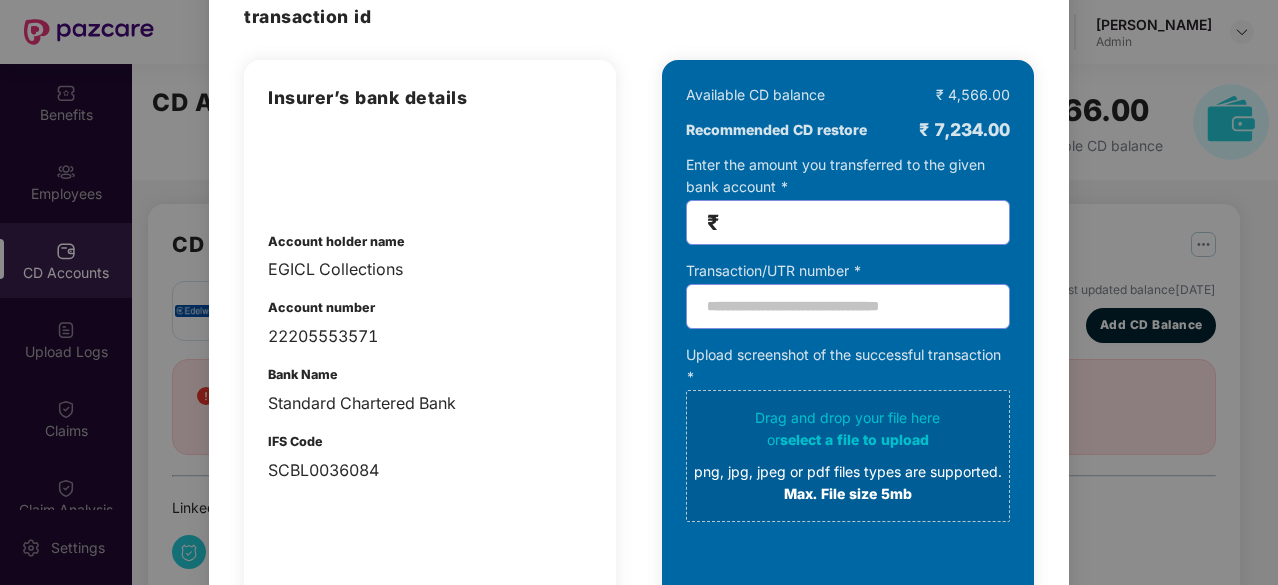 scroll, scrollTop: 0, scrollLeft: 0, axis: both 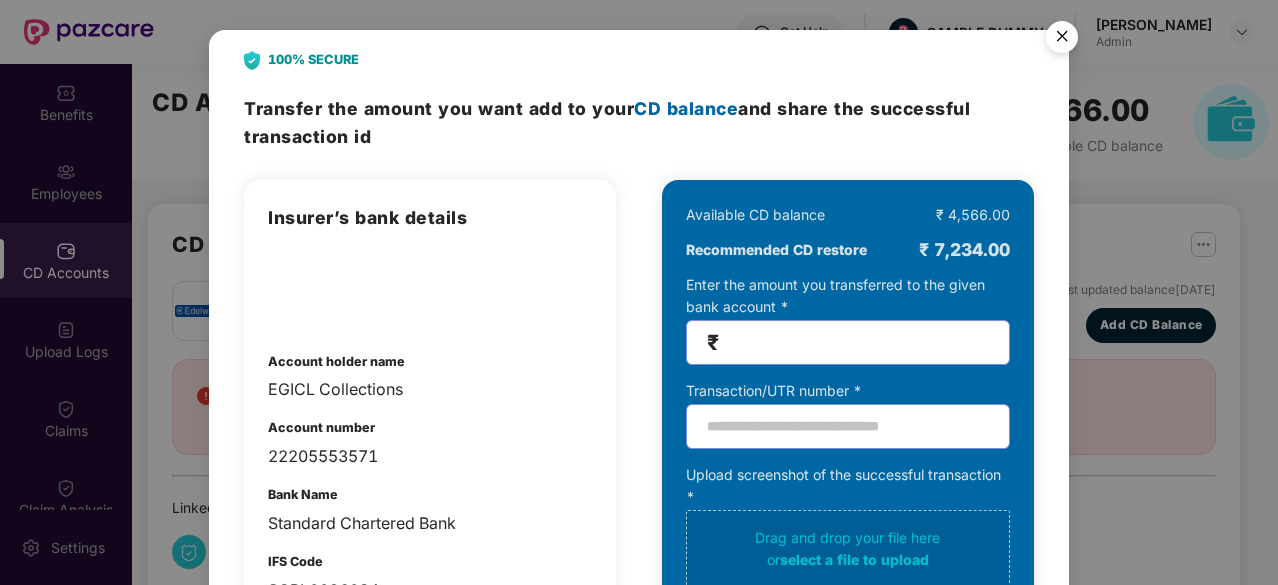 click at bounding box center [1062, 40] 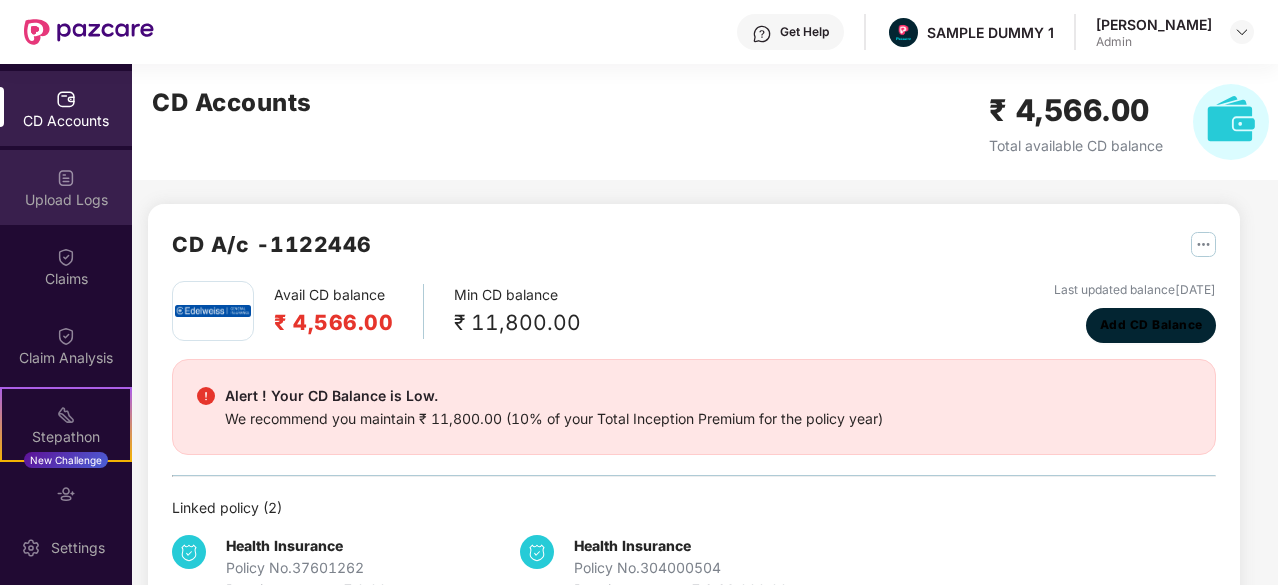 scroll, scrollTop: 232, scrollLeft: 0, axis: vertical 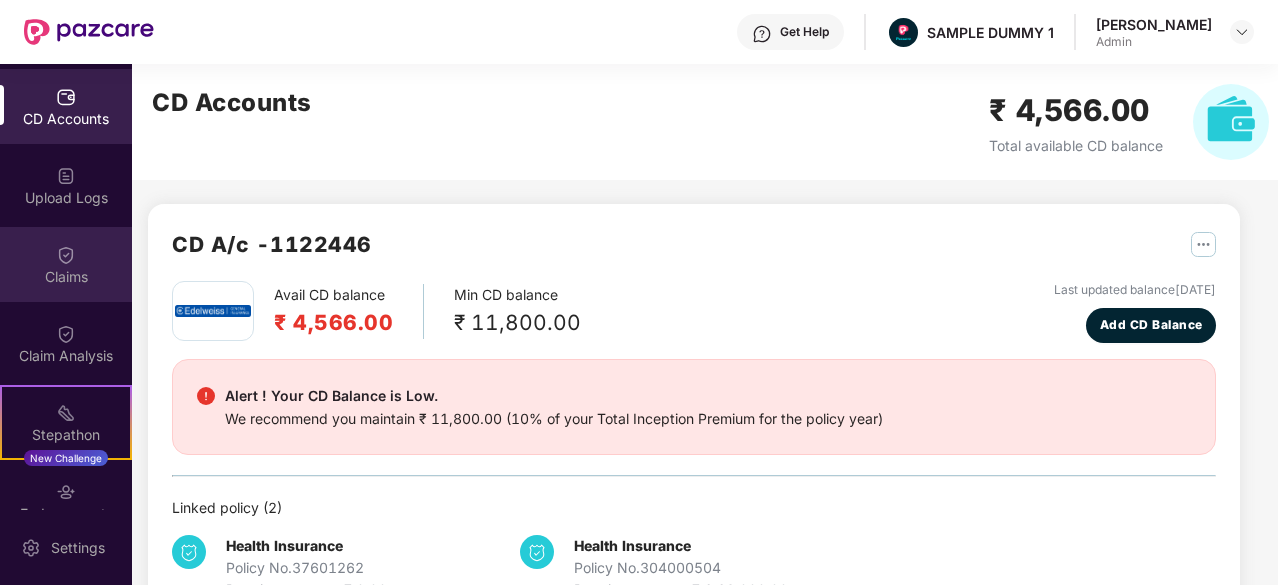 click at bounding box center [66, 255] 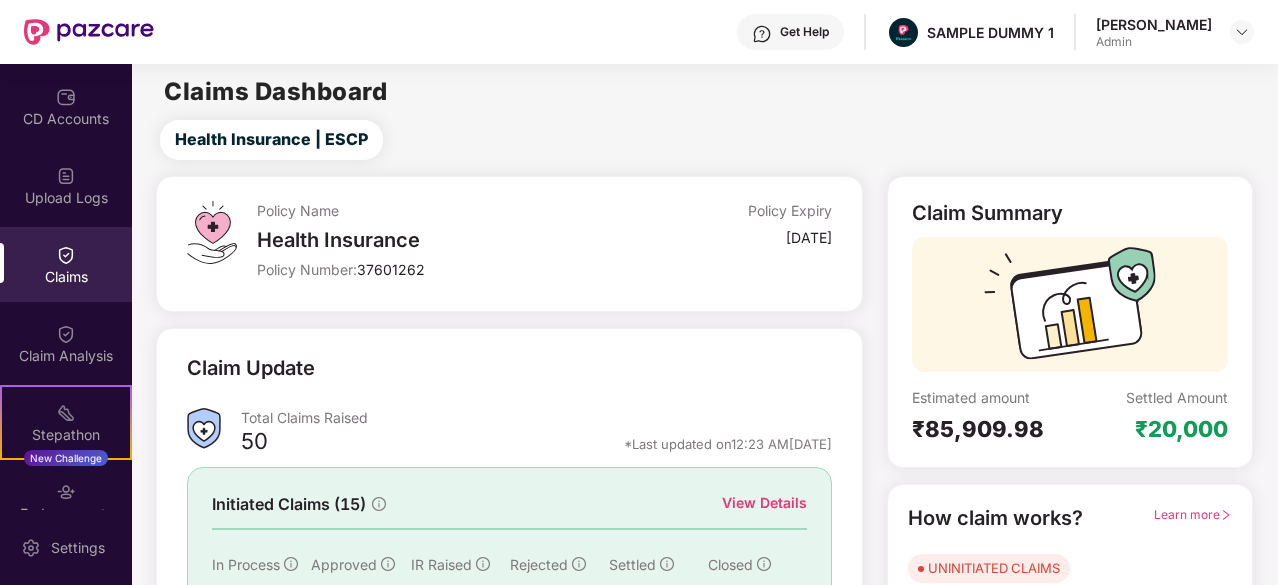 scroll, scrollTop: 196, scrollLeft: 0, axis: vertical 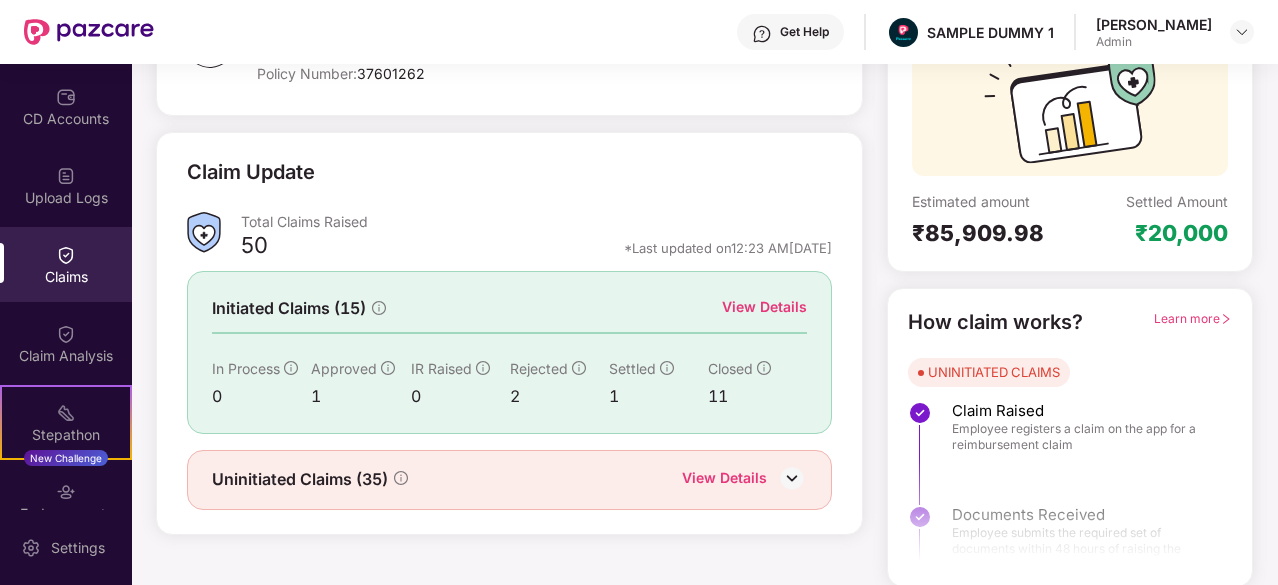 click on "View Details" at bounding box center (764, 307) 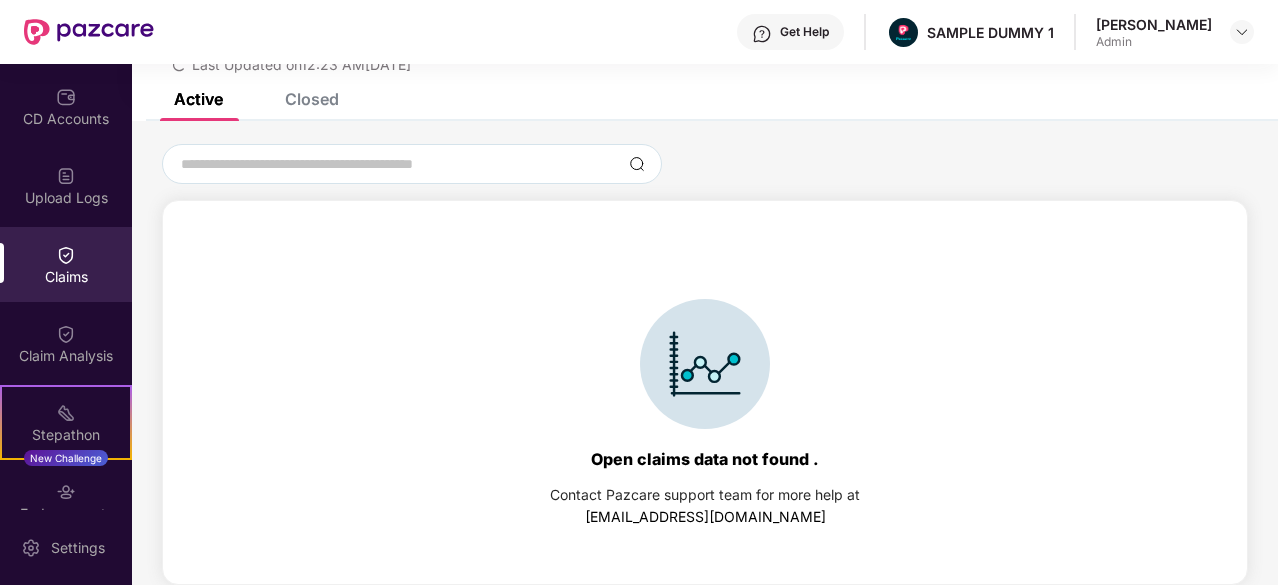 scroll, scrollTop: 86, scrollLeft: 0, axis: vertical 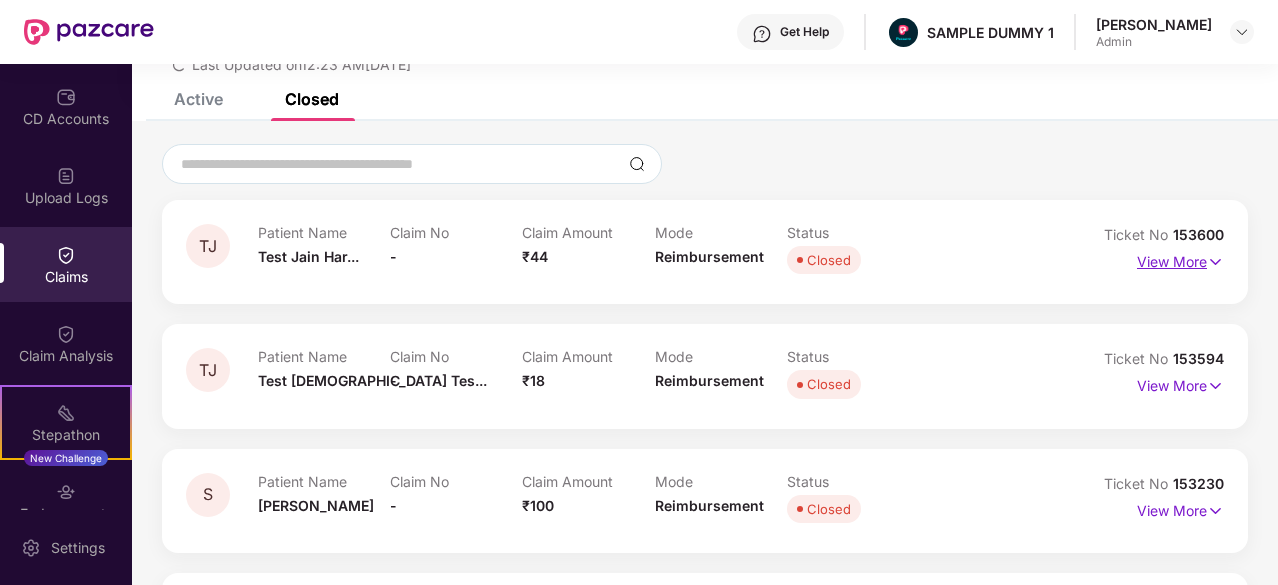 click at bounding box center [1215, 262] 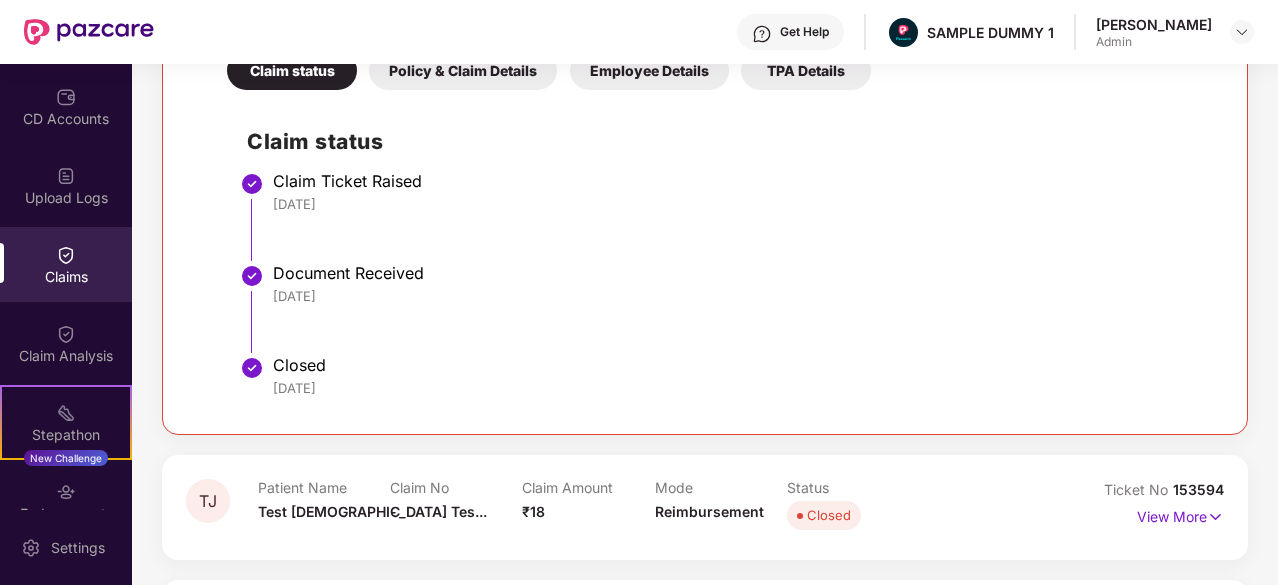 scroll, scrollTop: 394, scrollLeft: 0, axis: vertical 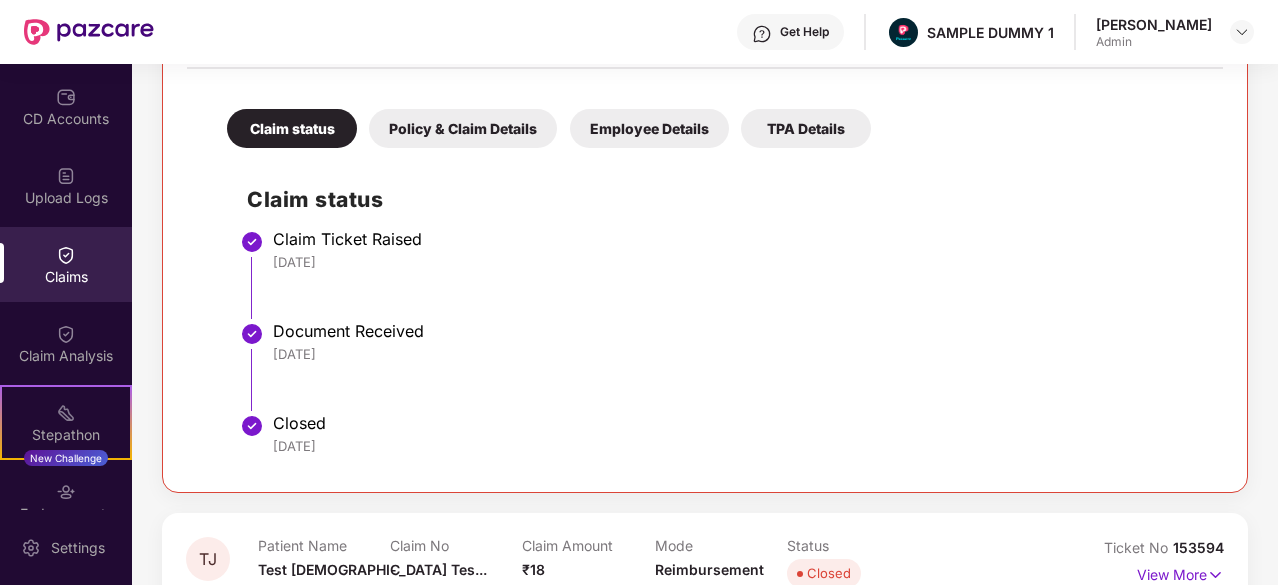 click on "Policy & Claim Details" at bounding box center (463, 128) 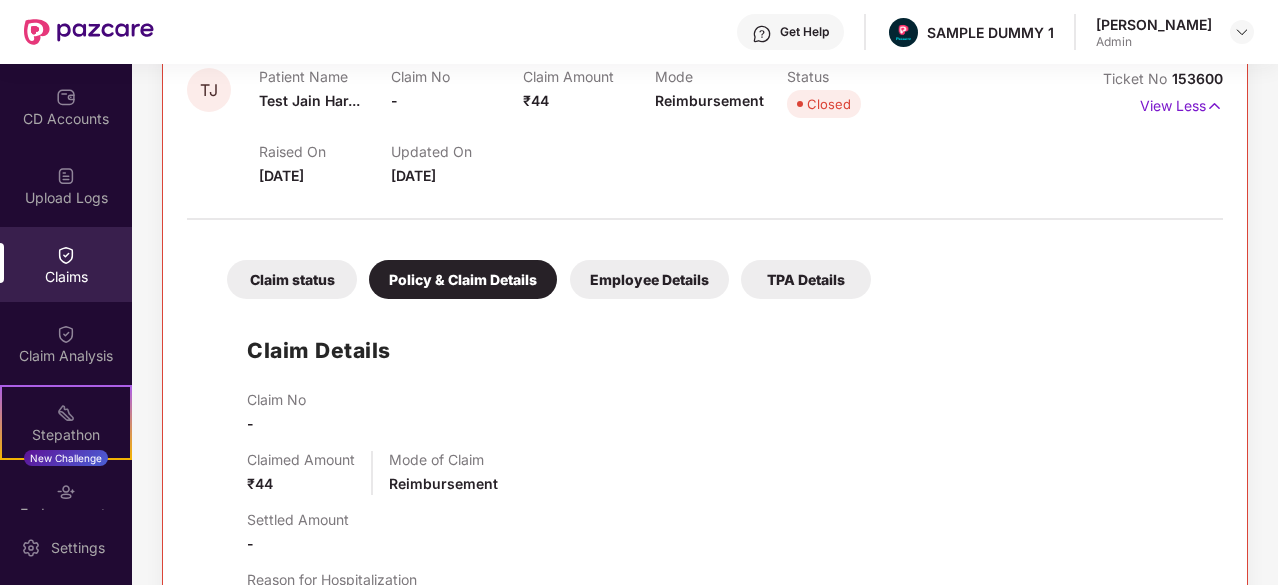 scroll, scrollTop: 216, scrollLeft: 0, axis: vertical 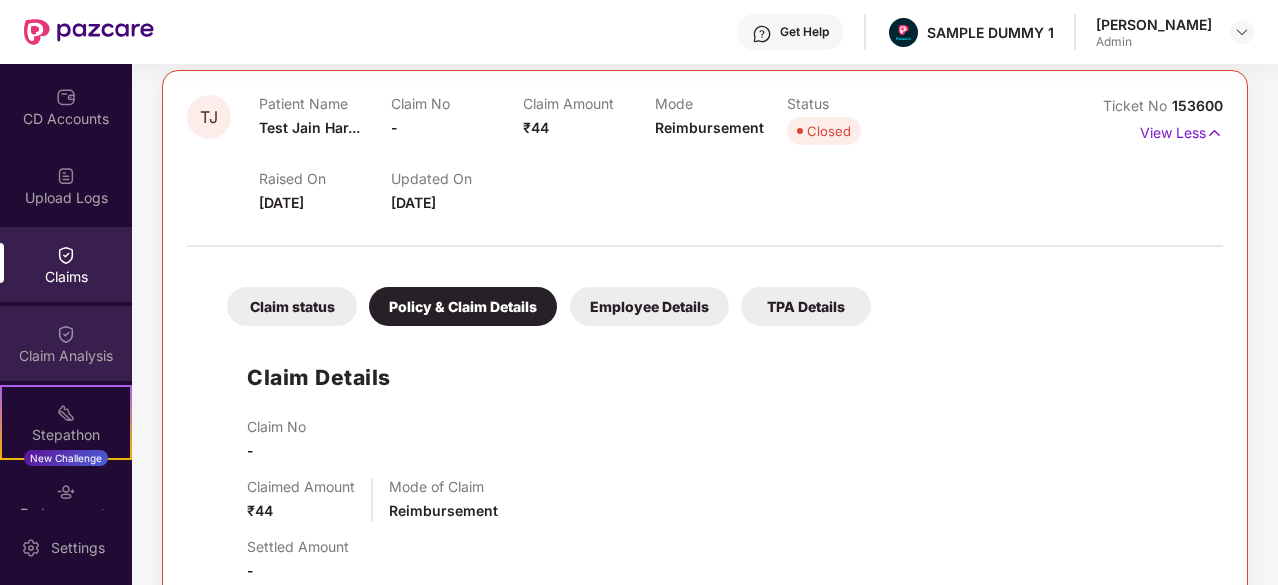 click on "Claim Analysis" at bounding box center (66, 356) 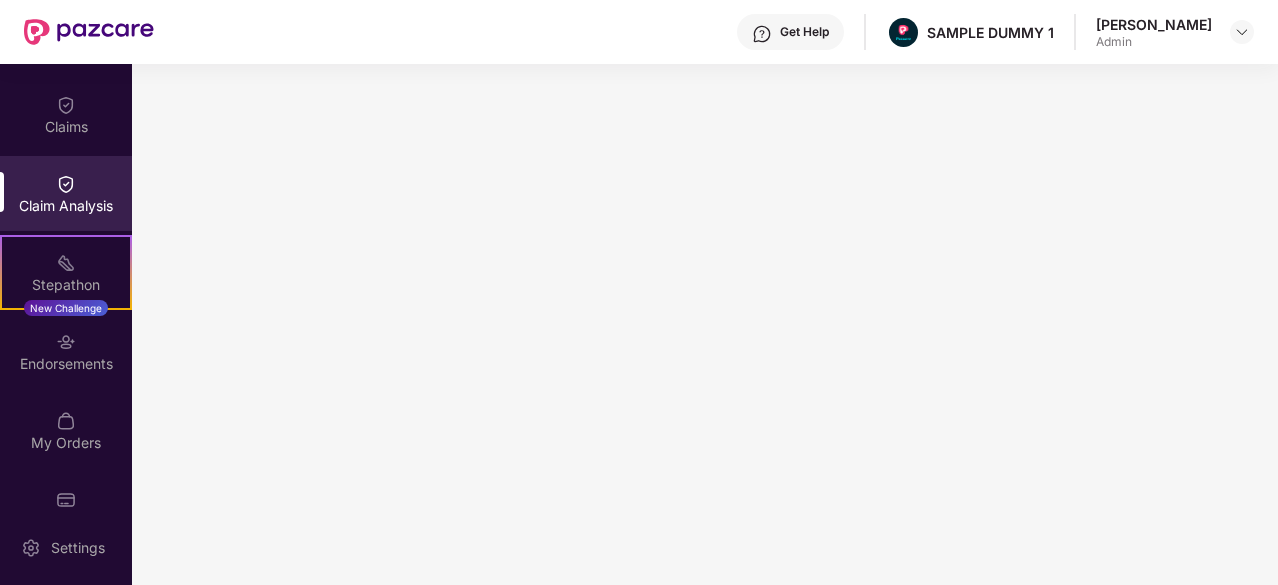 scroll, scrollTop: 0, scrollLeft: 0, axis: both 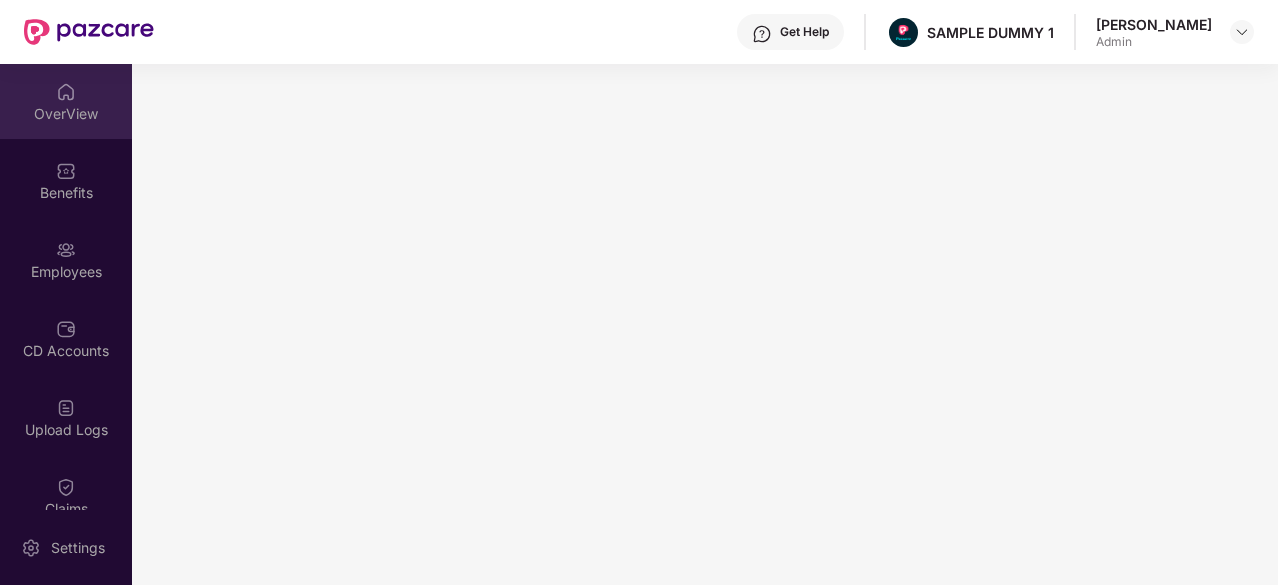 click on "OverView" at bounding box center (66, 114) 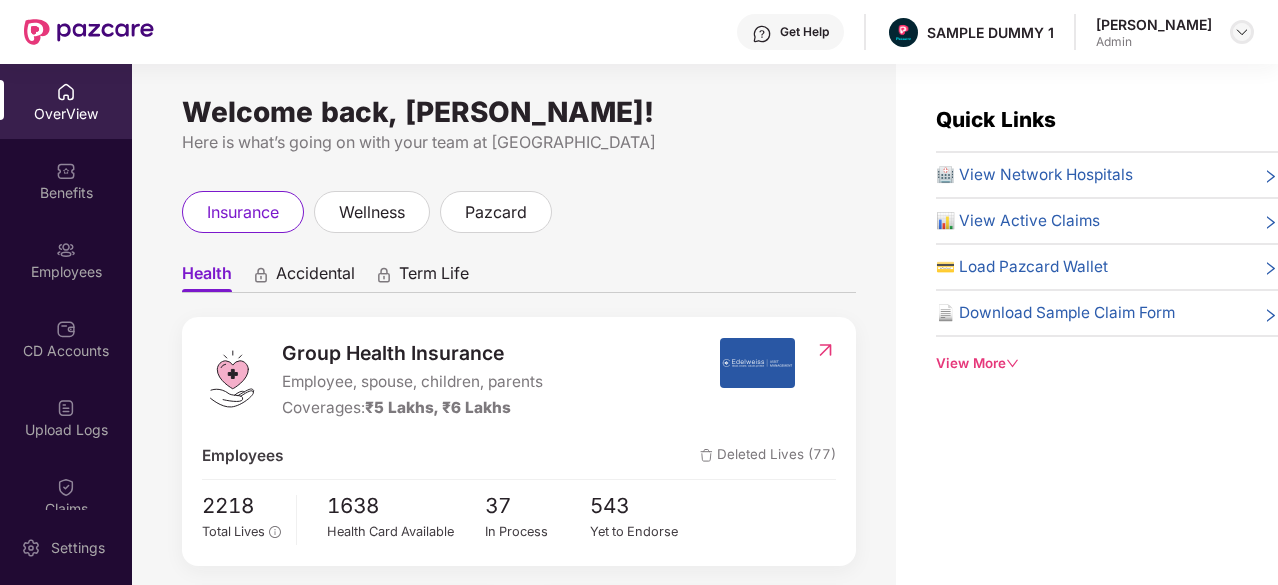 click at bounding box center (1242, 32) 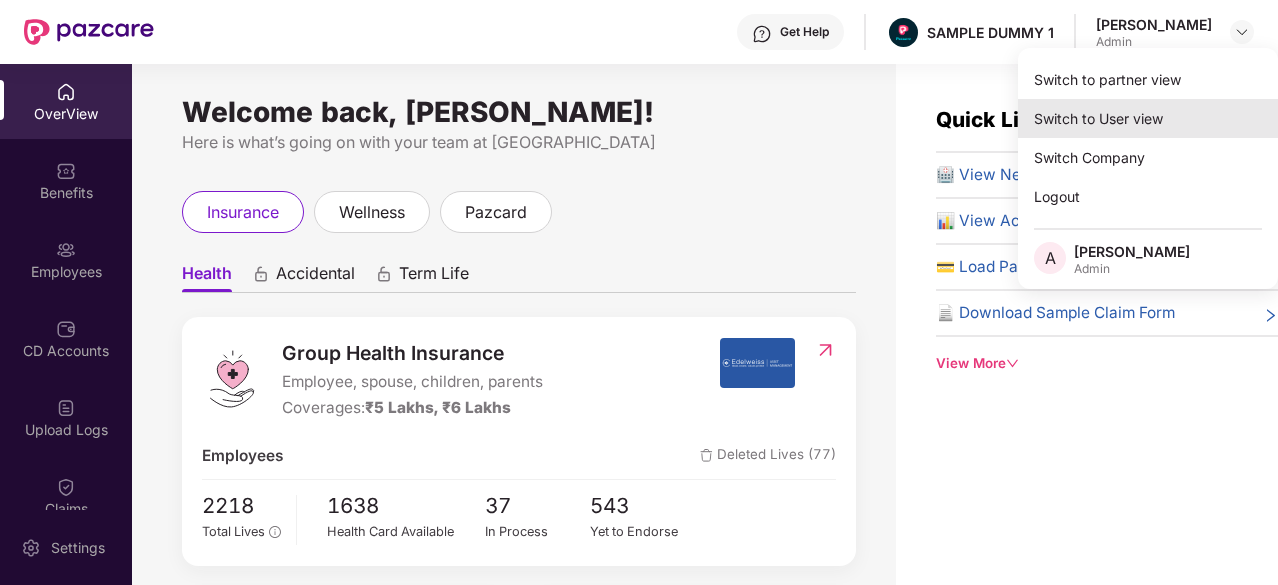 click on "Switch to User view" at bounding box center (1148, 118) 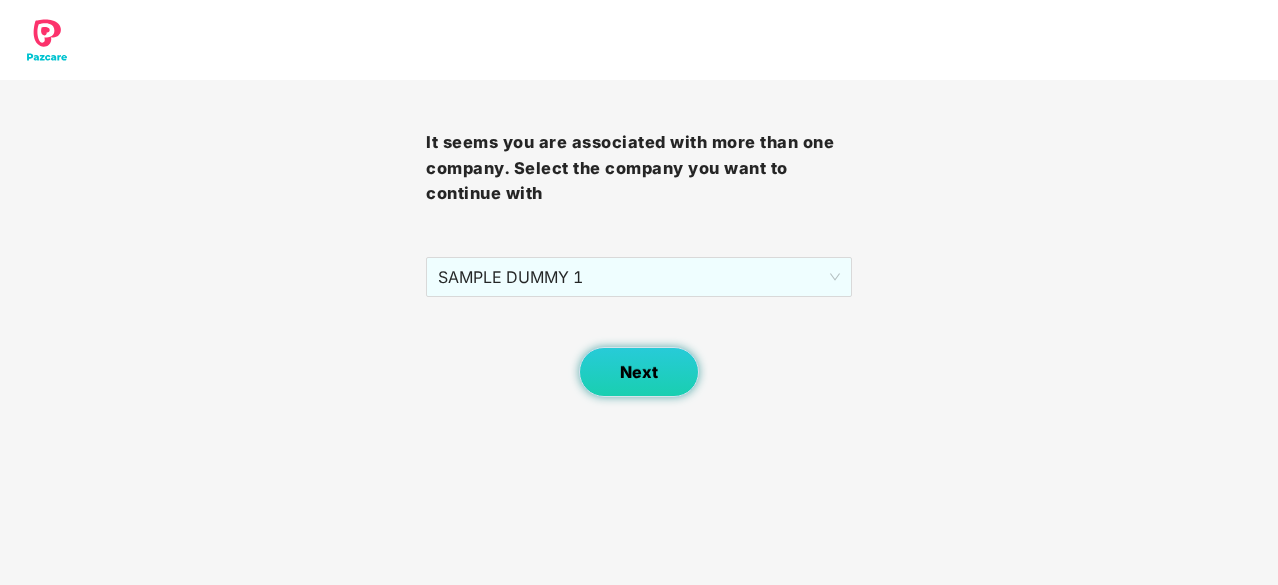 click on "Next" at bounding box center [639, 372] 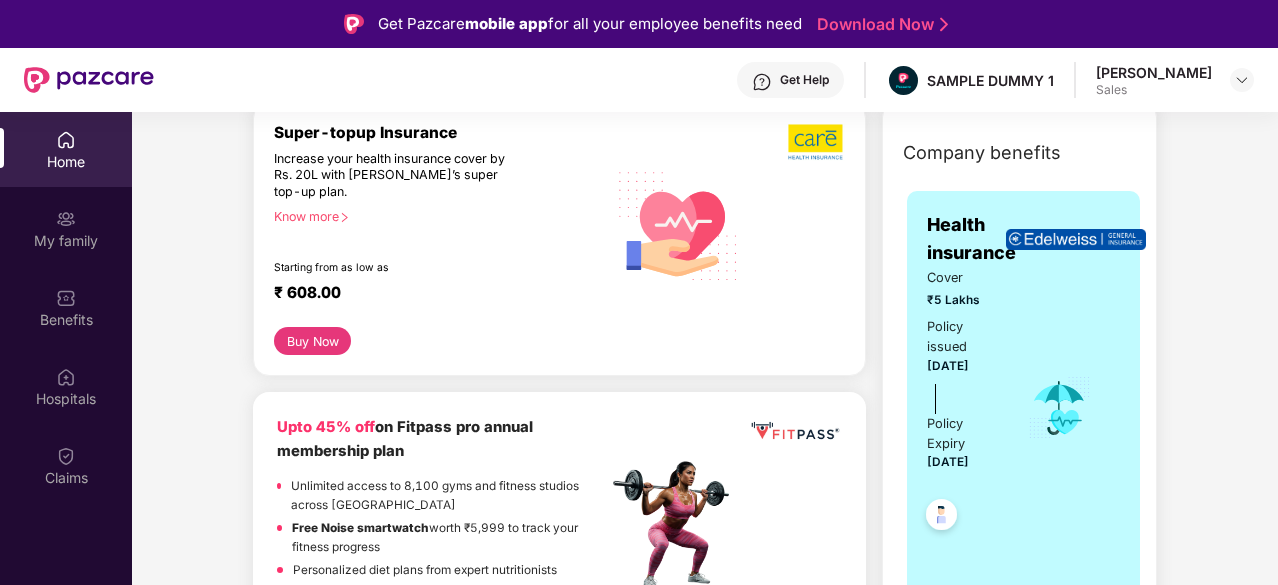 scroll, scrollTop: 0, scrollLeft: 0, axis: both 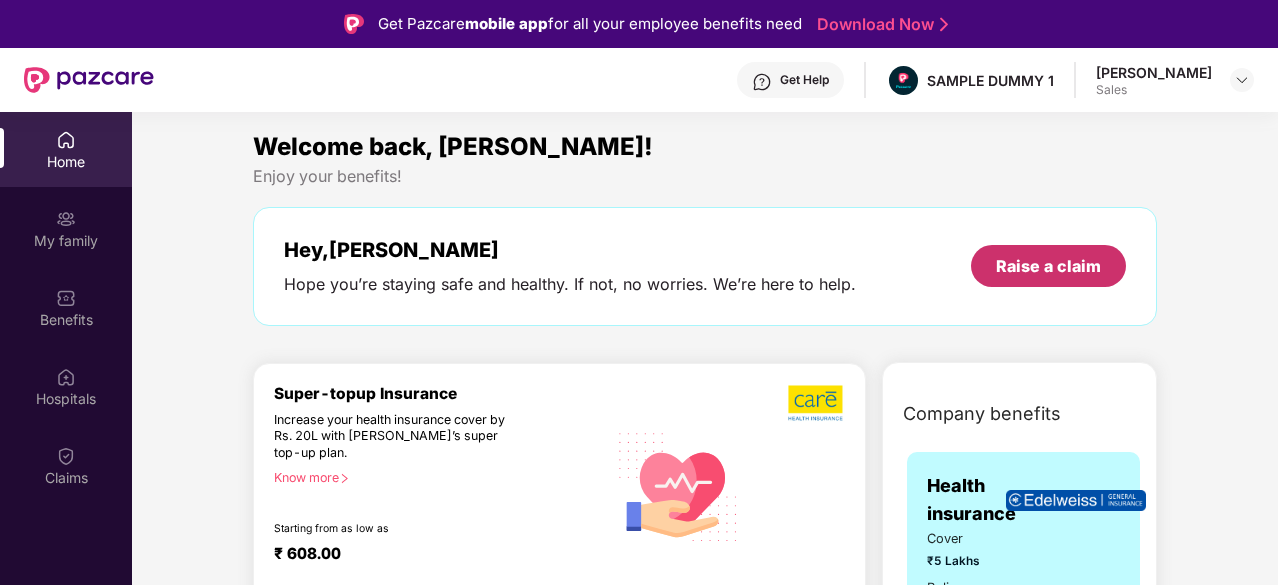 click on "Raise a claim" at bounding box center [1048, 266] 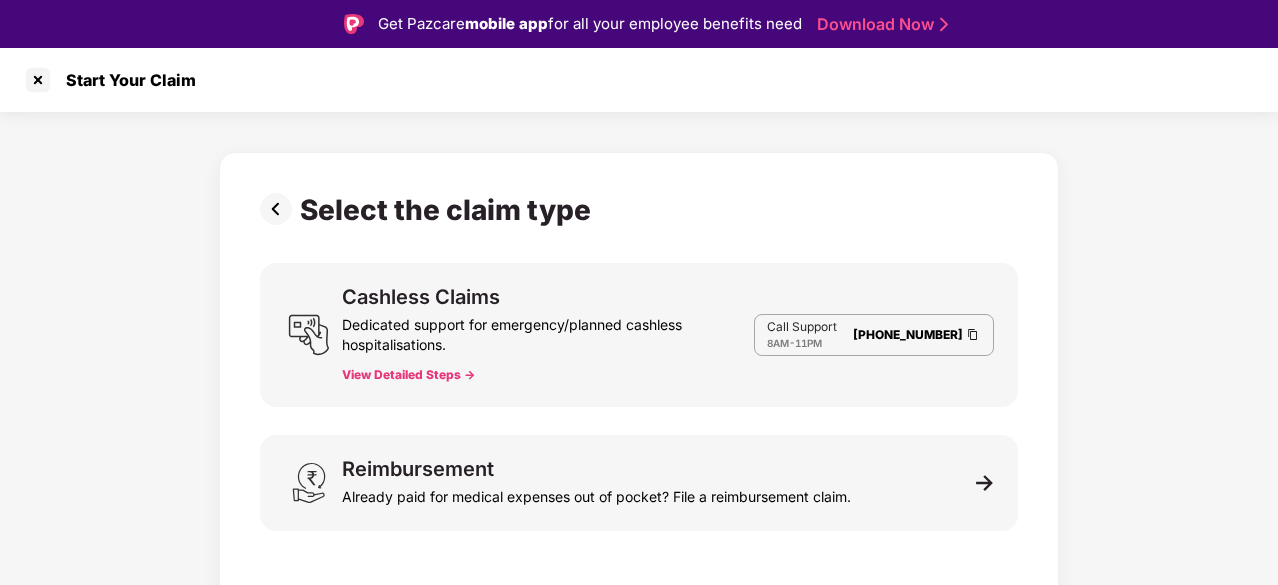 scroll, scrollTop: 48, scrollLeft: 0, axis: vertical 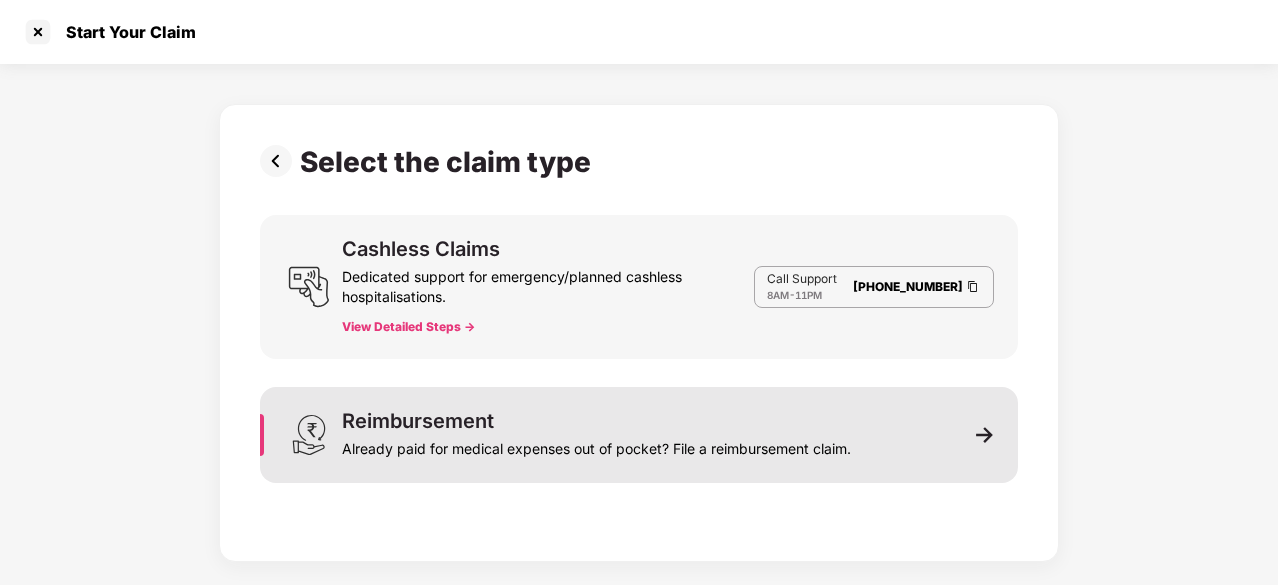 click on "Already paid for medical expenses out of pocket? File a reimbursement claim." at bounding box center [596, 445] 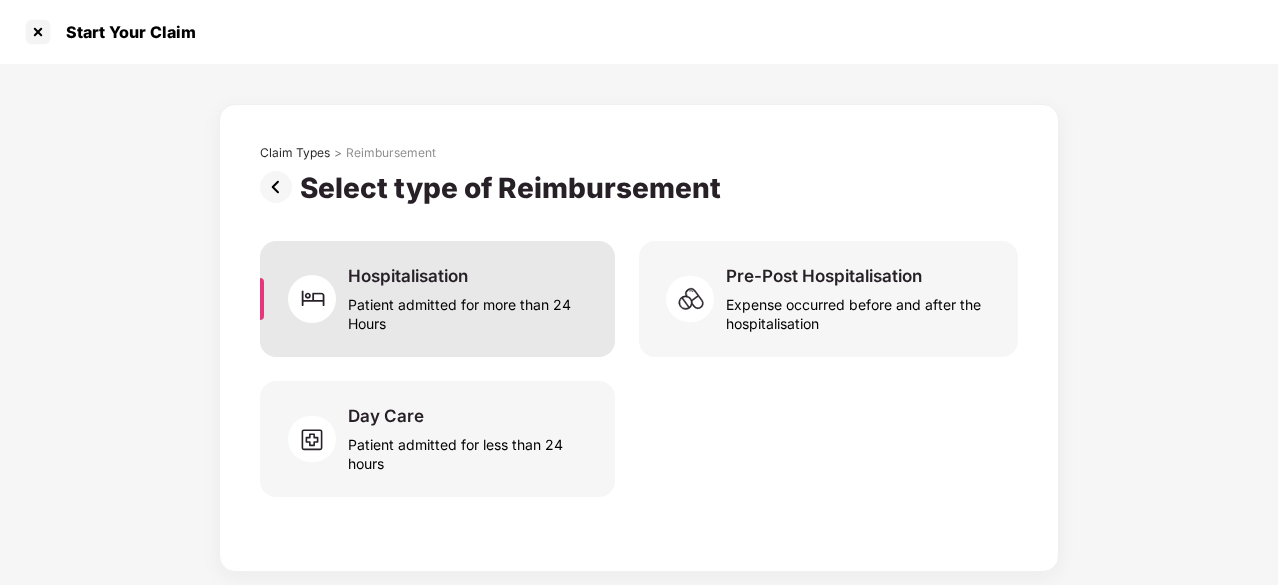 click on "Patient admitted for more than 24 Hours" at bounding box center [469, 310] 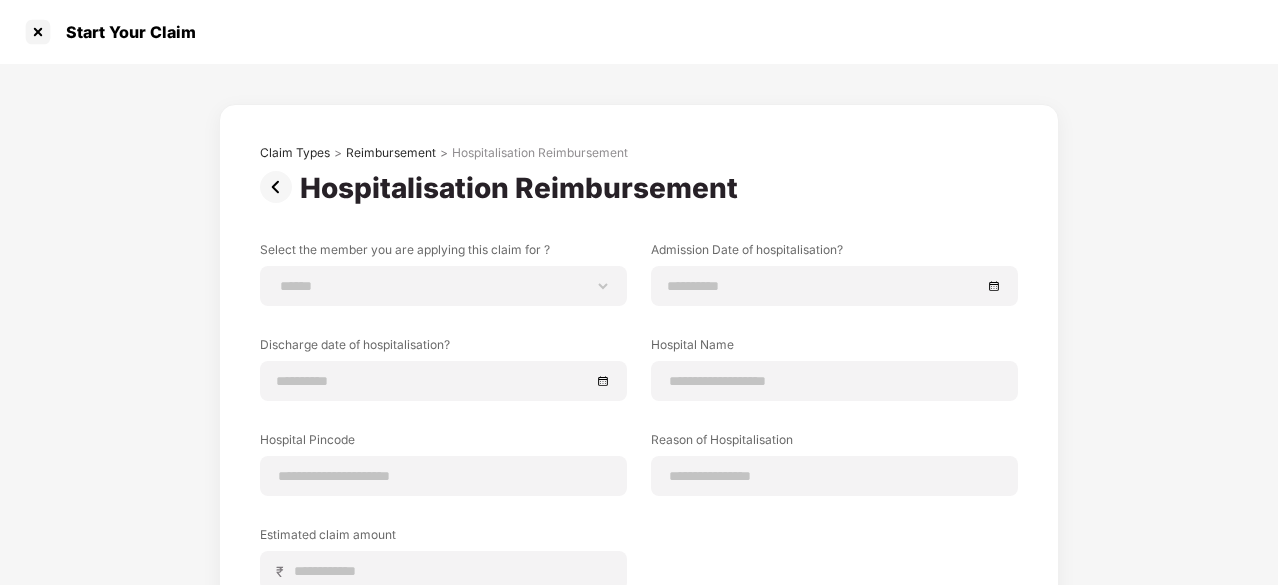 scroll, scrollTop: 129, scrollLeft: 0, axis: vertical 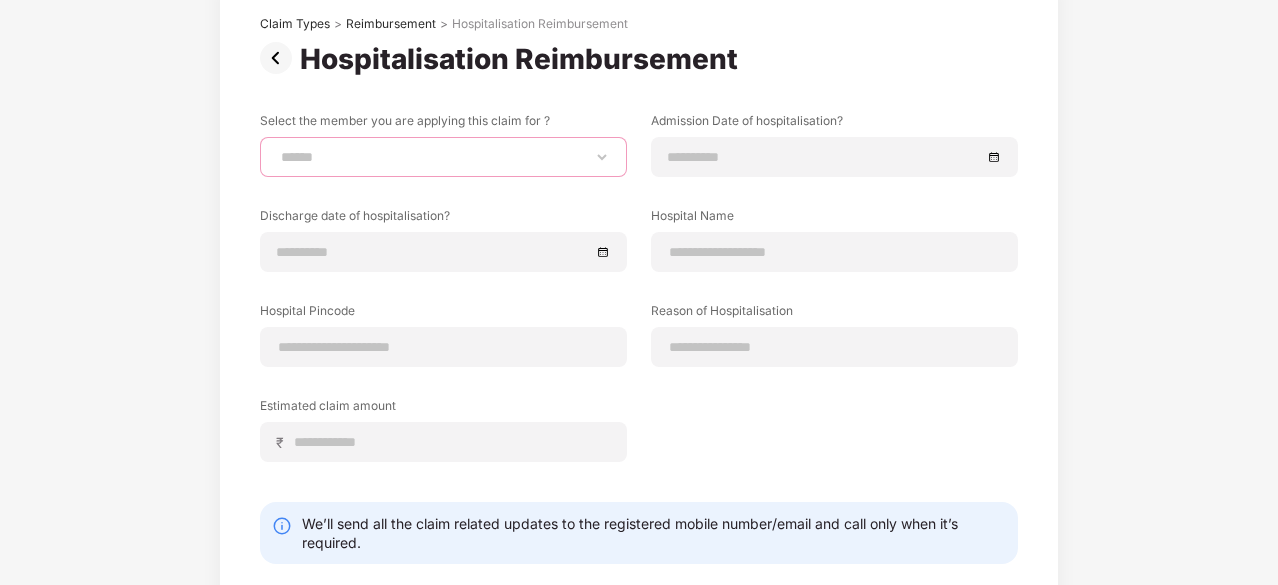 click on "**********" at bounding box center [443, 157] 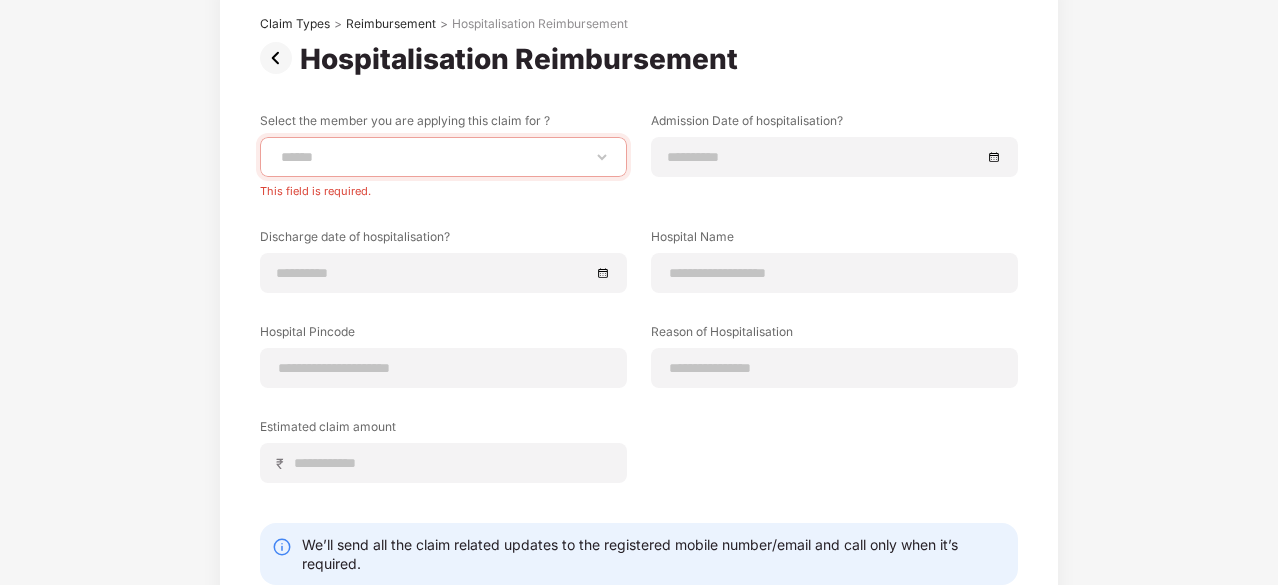 click on "**********" at bounding box center (639, 336) 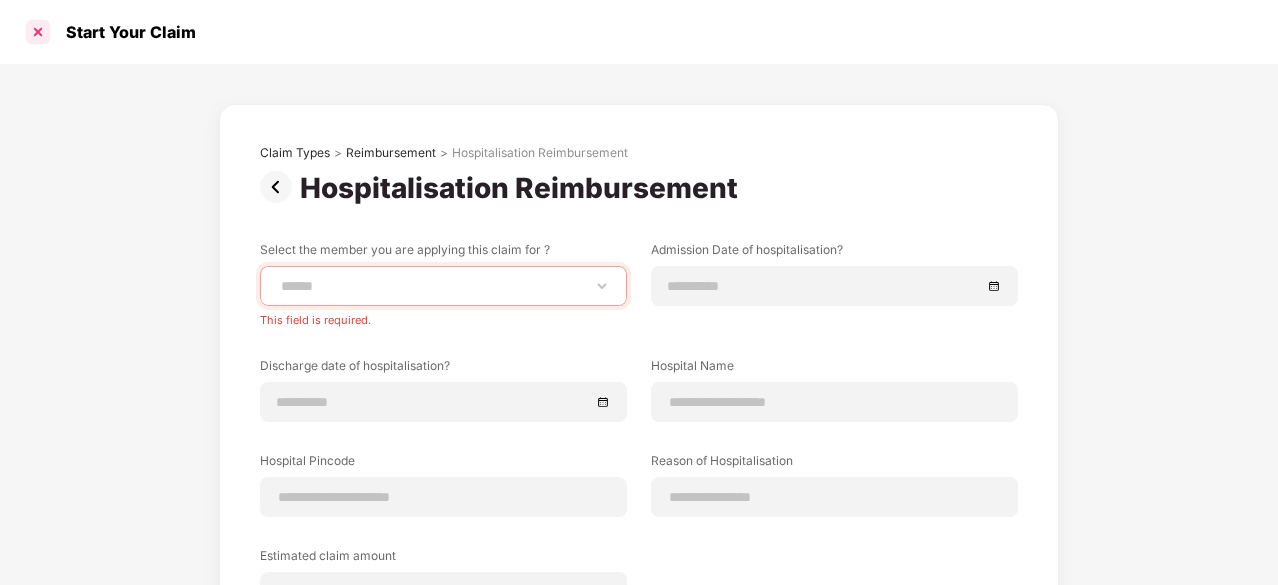 click at bounding box center (38, 32) 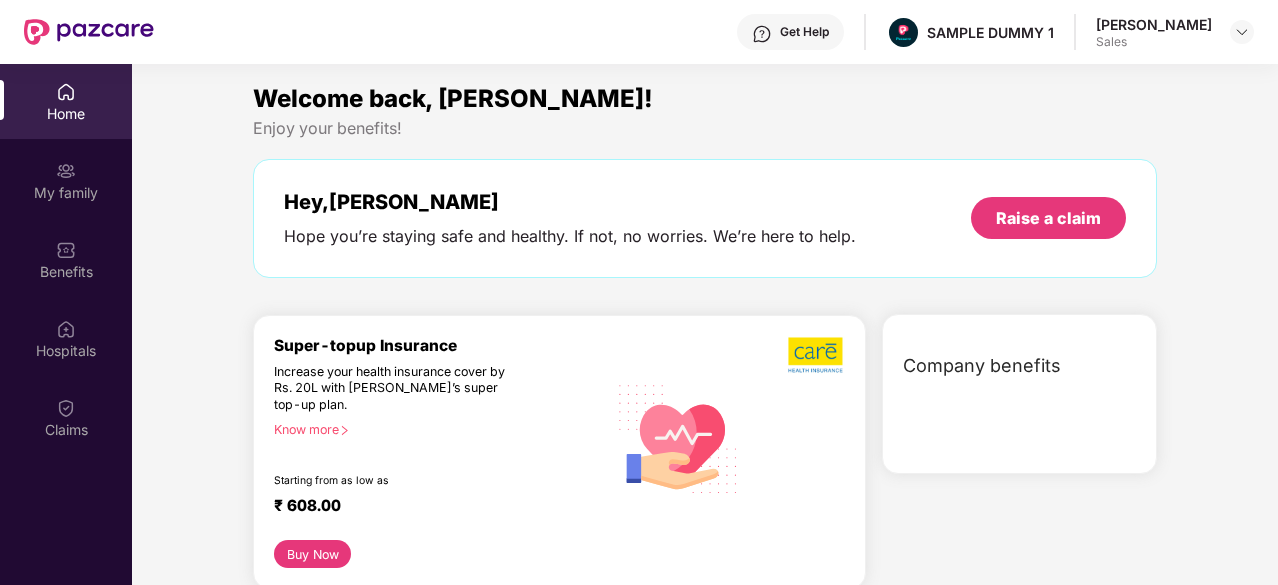 scroll, scrollTop: 0, scrollLeft: 0, axis: both 